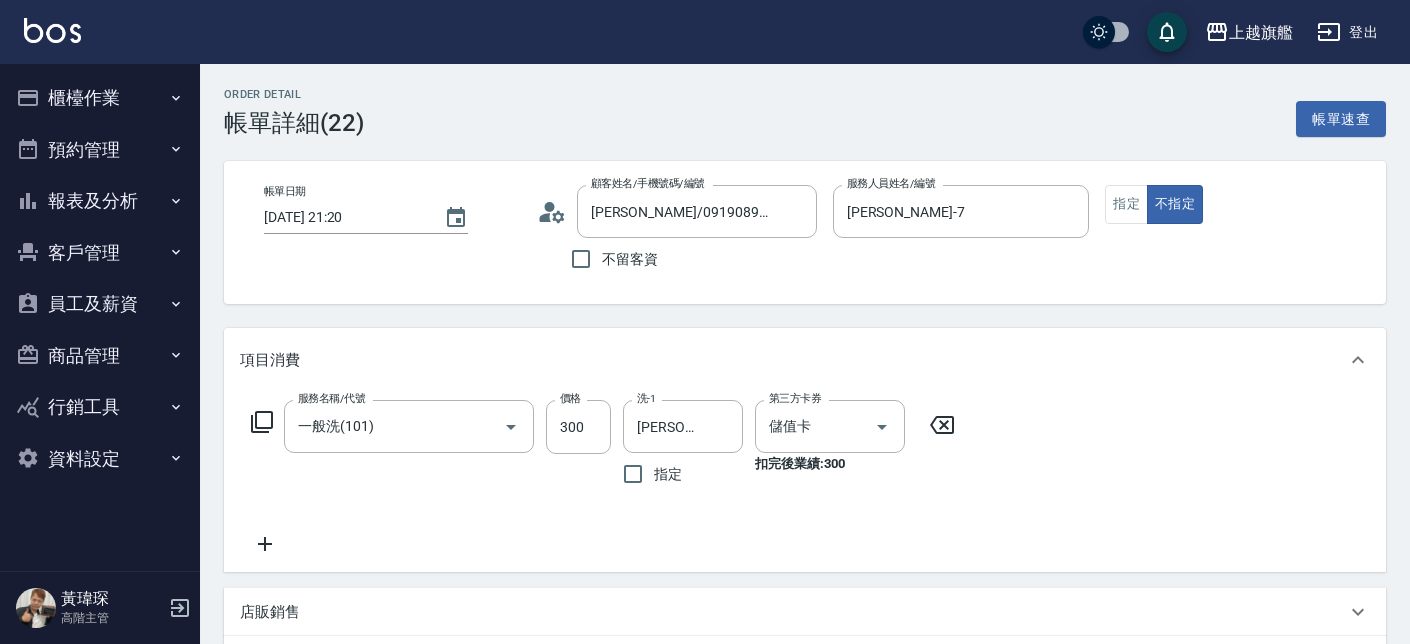 scroll, scrollTop: 0, scrollLeft: 0, axis: both 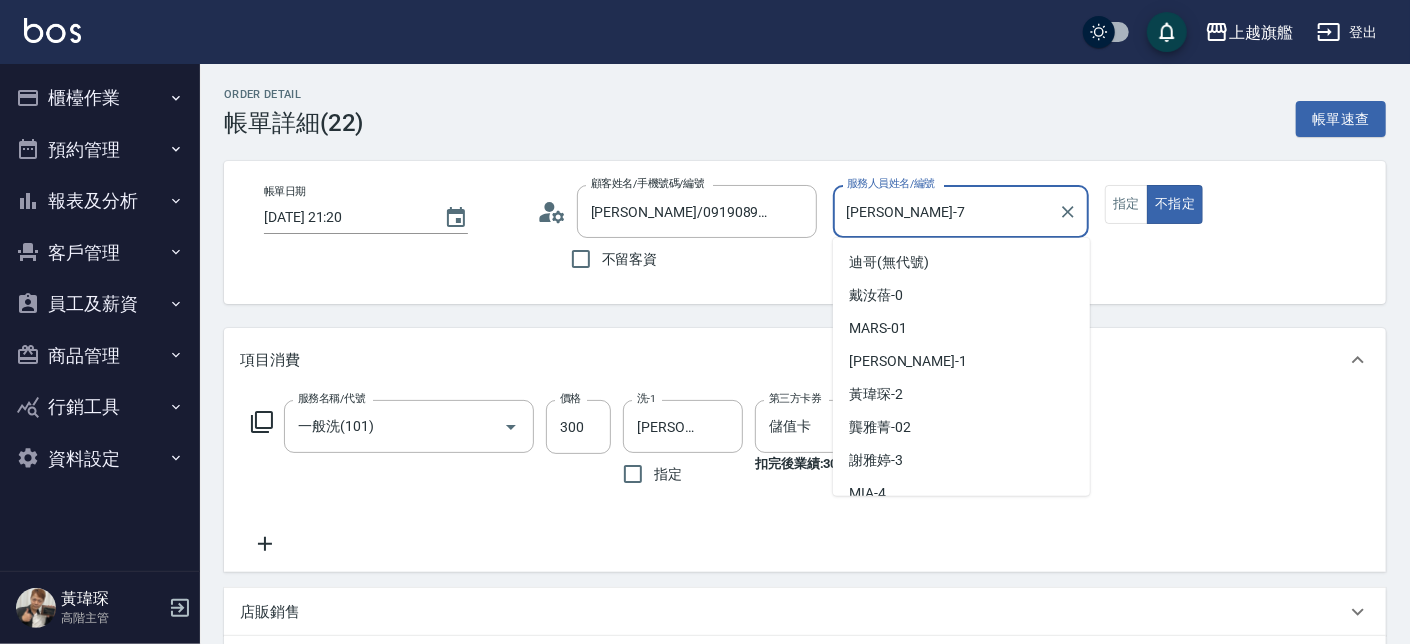 drag, startPoint x: 734, startPoint y: 200, endPoint x: 698, endPoint y: 211, distance: 37.64306 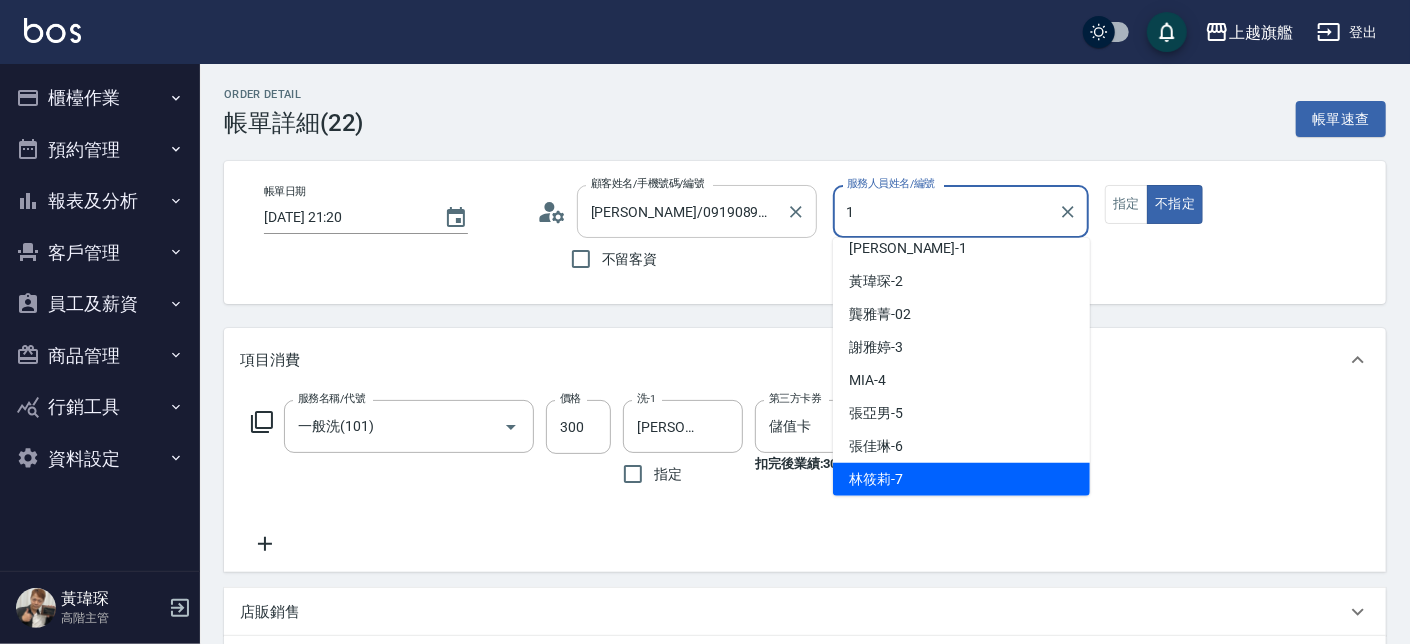 scroll, scrollTop: 0, scrollLeft: 0, axis: both 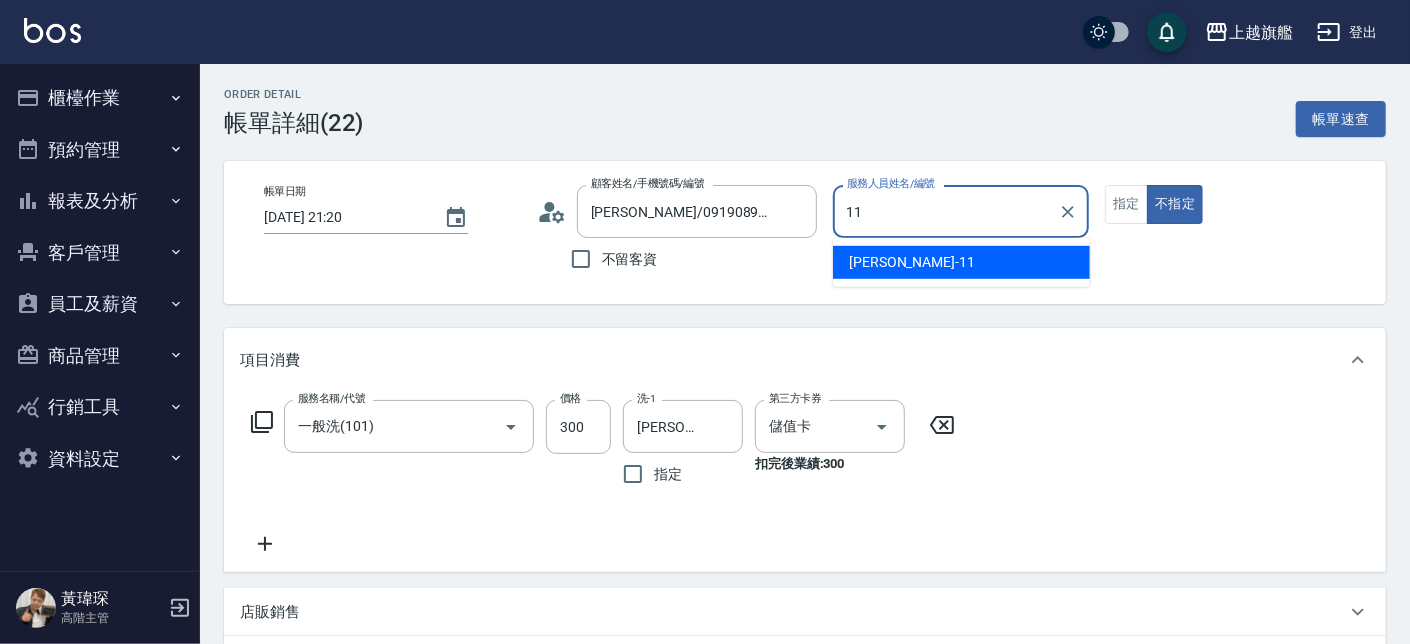 click on "[PERSON_NAME]-11" at bounding box center [912, 262] 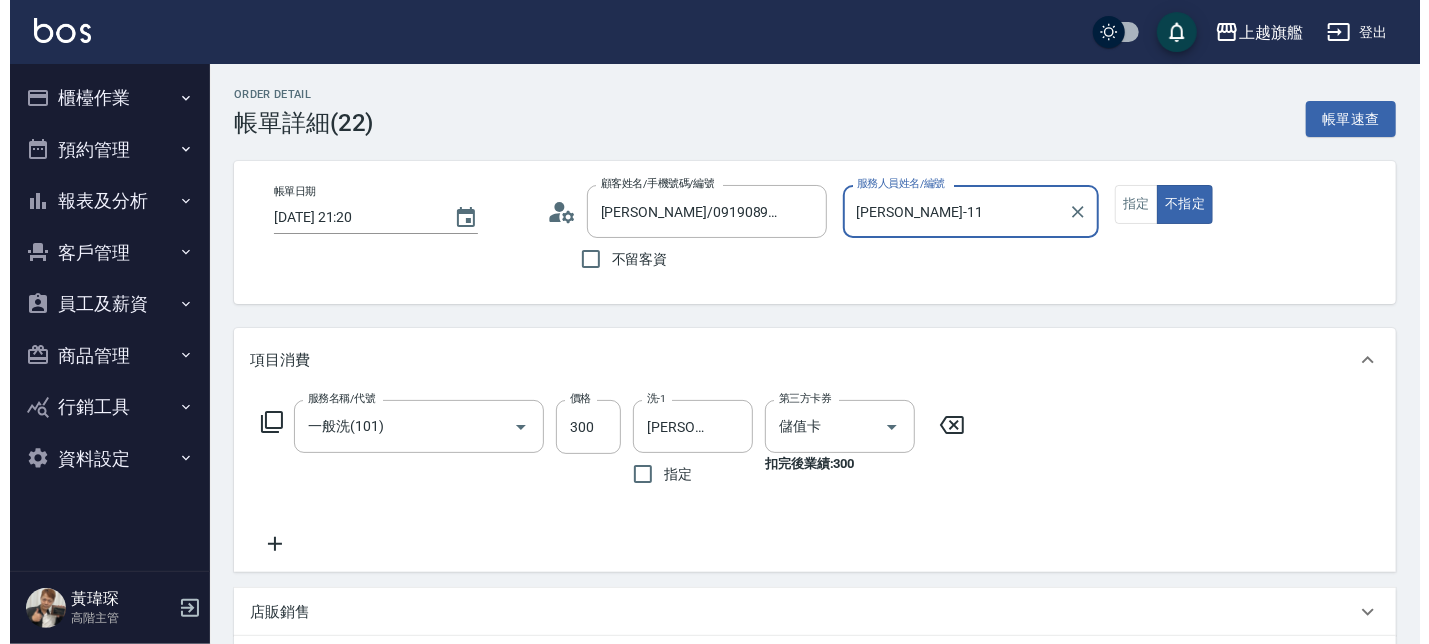 scroll, scrollTop: 446, scrollLeft: 0, axis: vertical 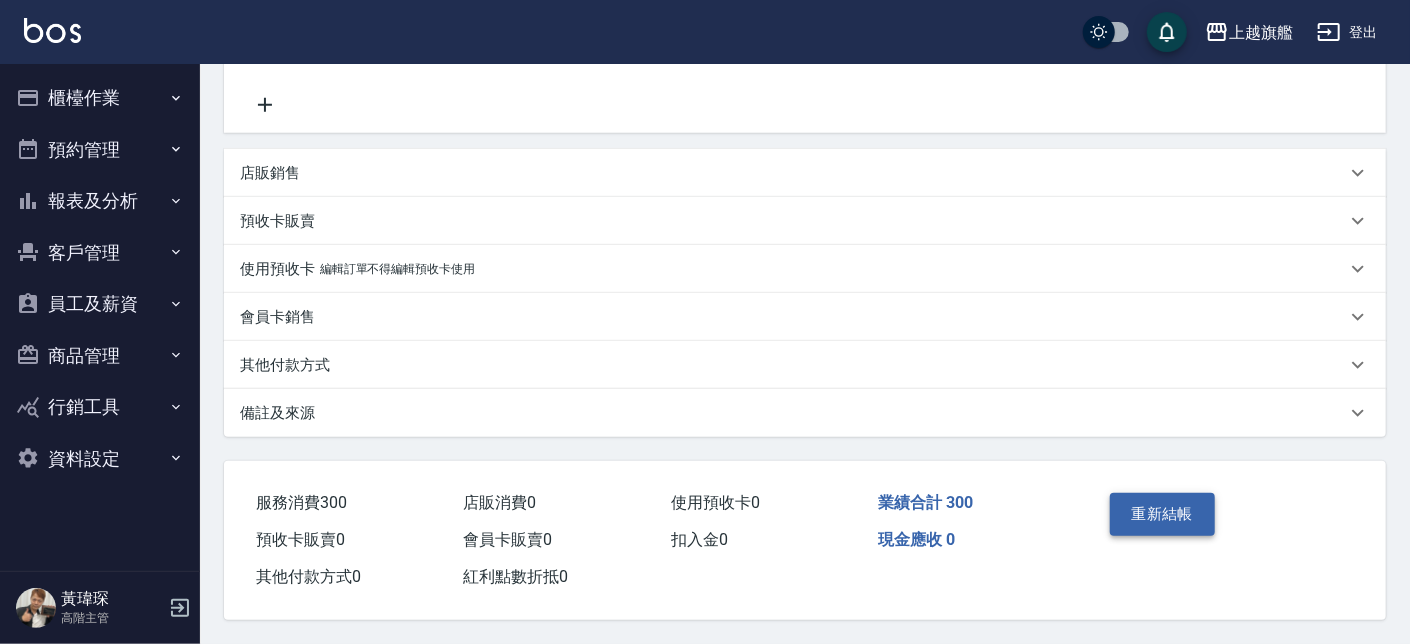type on "[PERSON_NAME]-11" 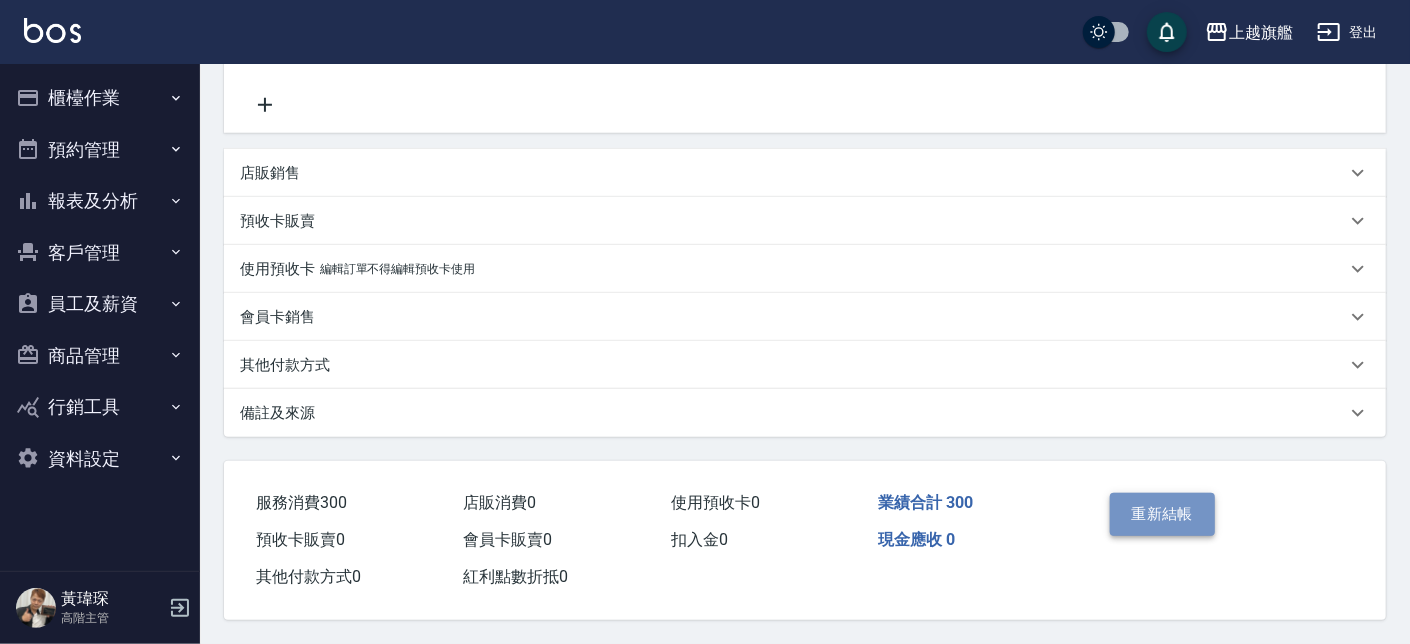 click on "重新結帳" at bounding box center [1163, 514] 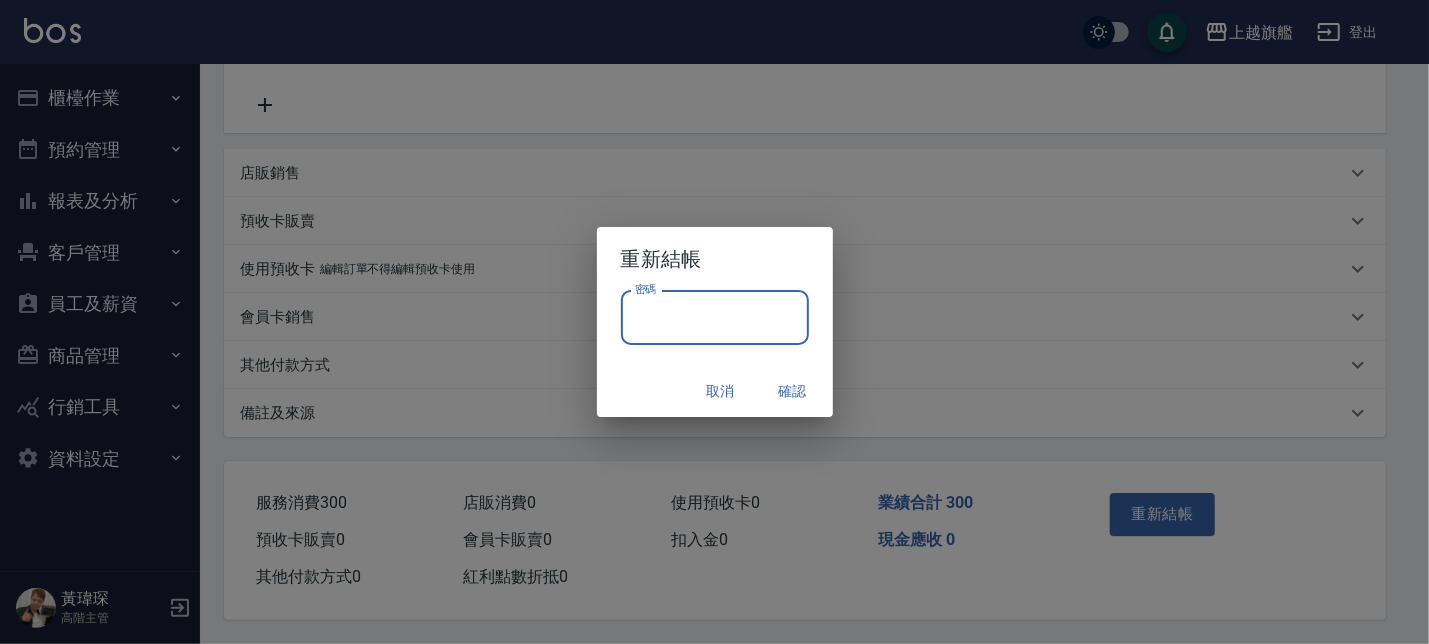 click on "密碼" at bounding box center [715, 318] 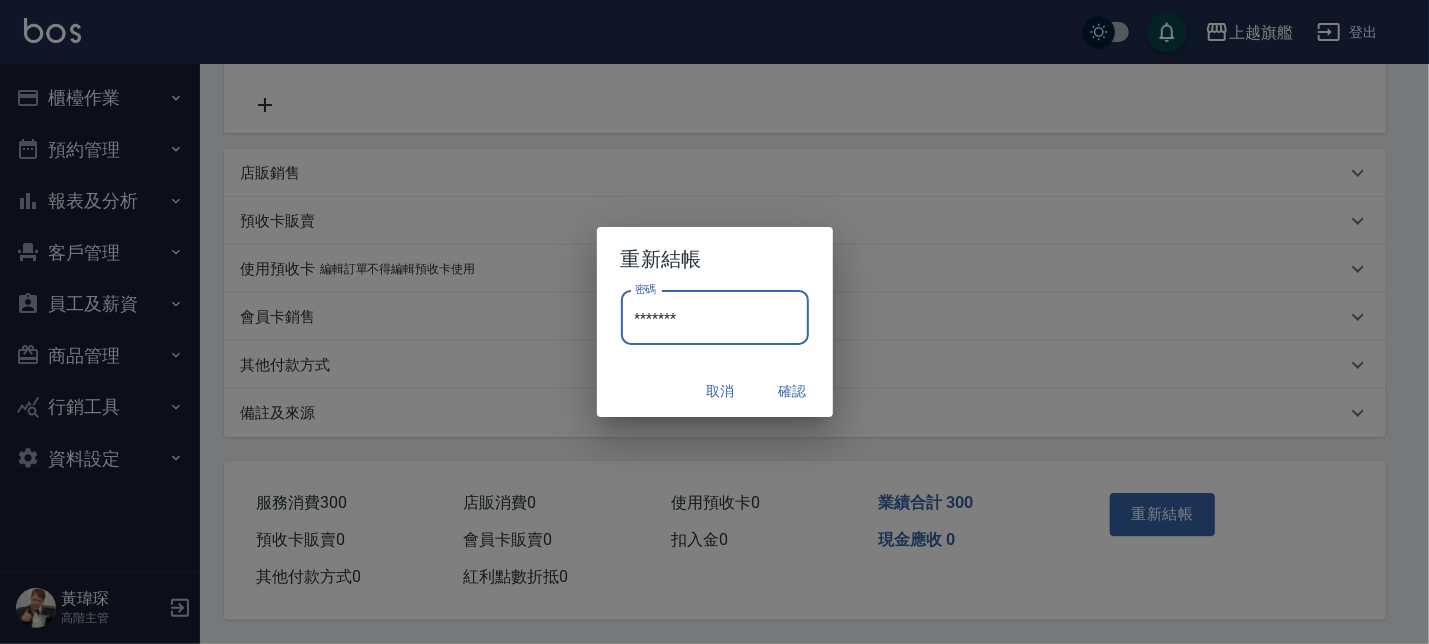 type on "*******" 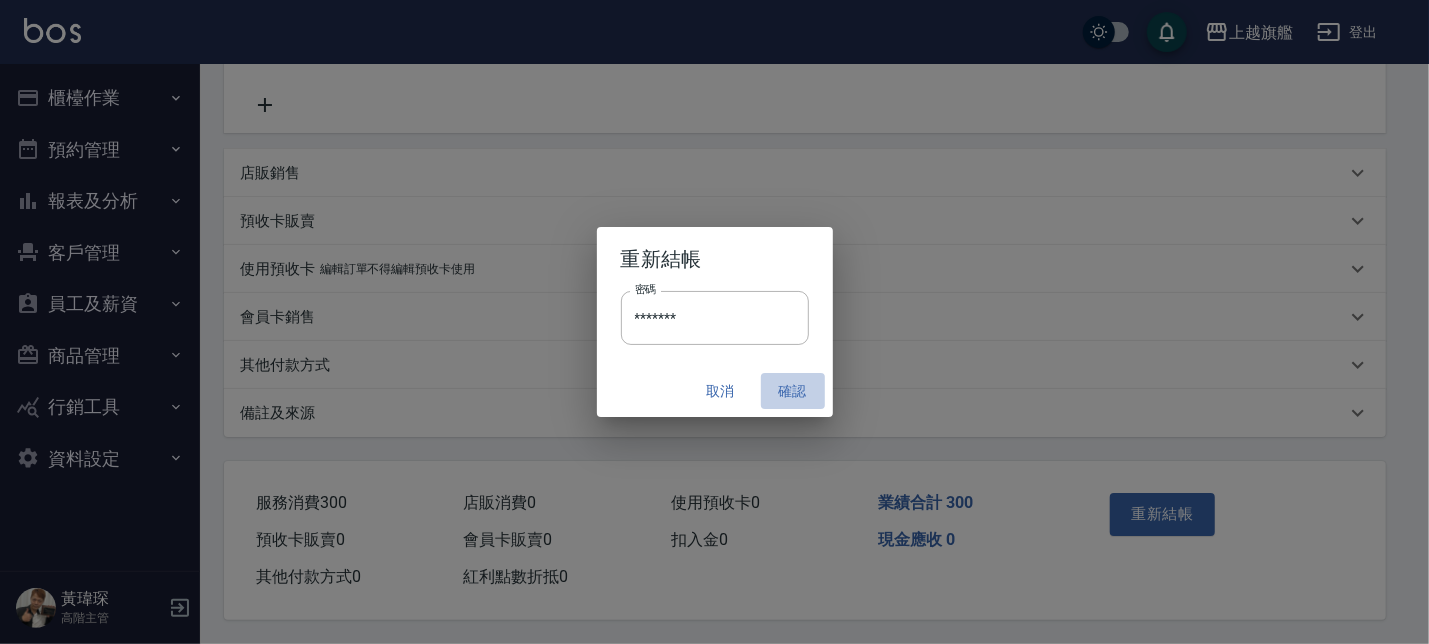 click on "確認" at bounding box center [793, 391] 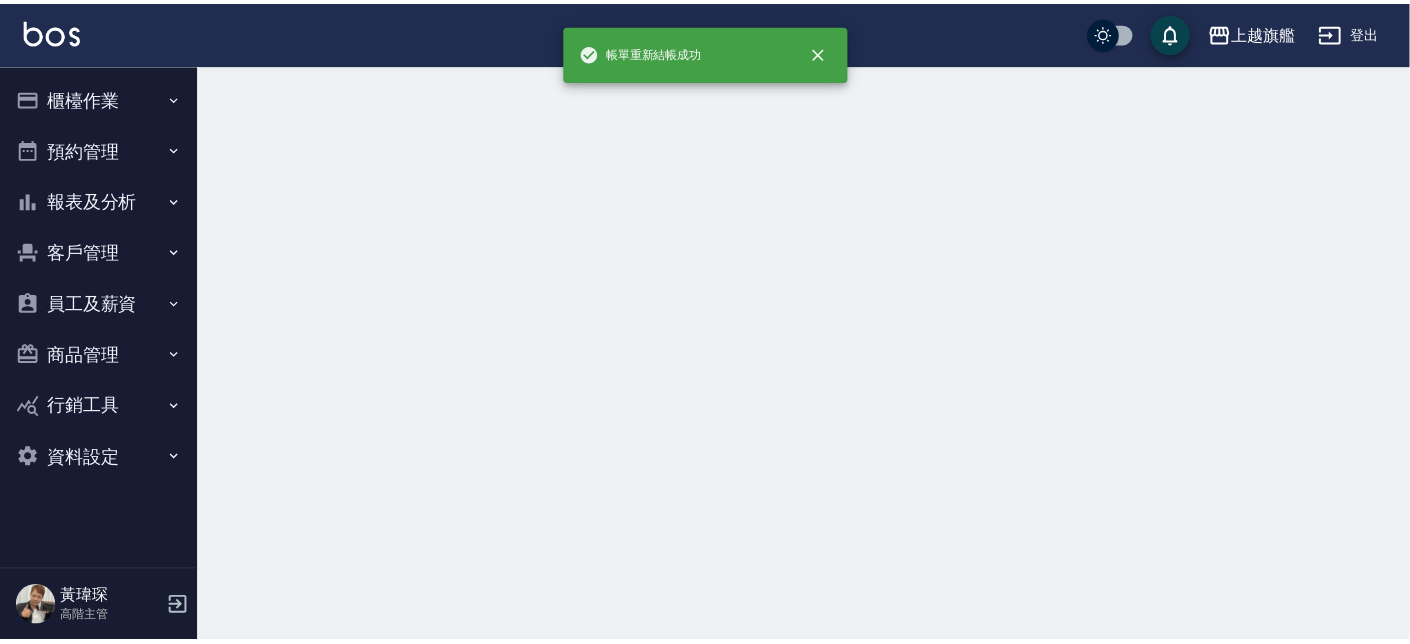 scroll, scrollTop: 0, scrollLeft: 0, axis: both 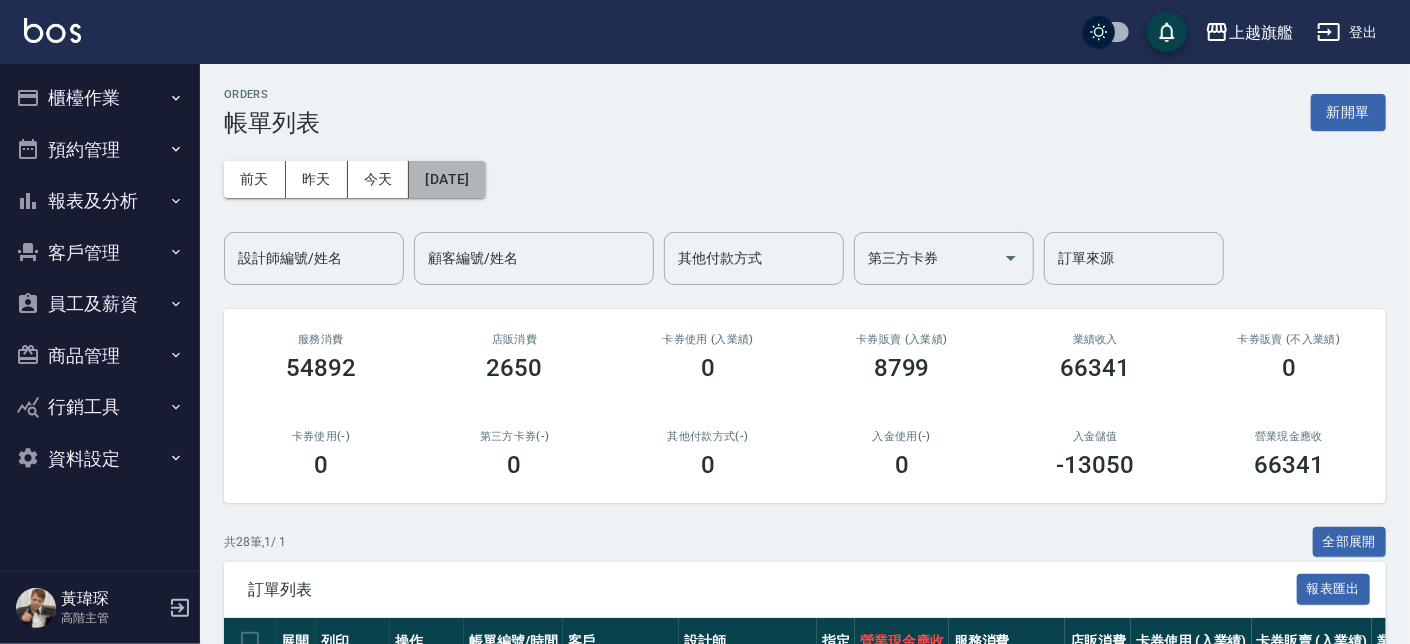 click on "[DATE]" at bounding box center [447, 179] 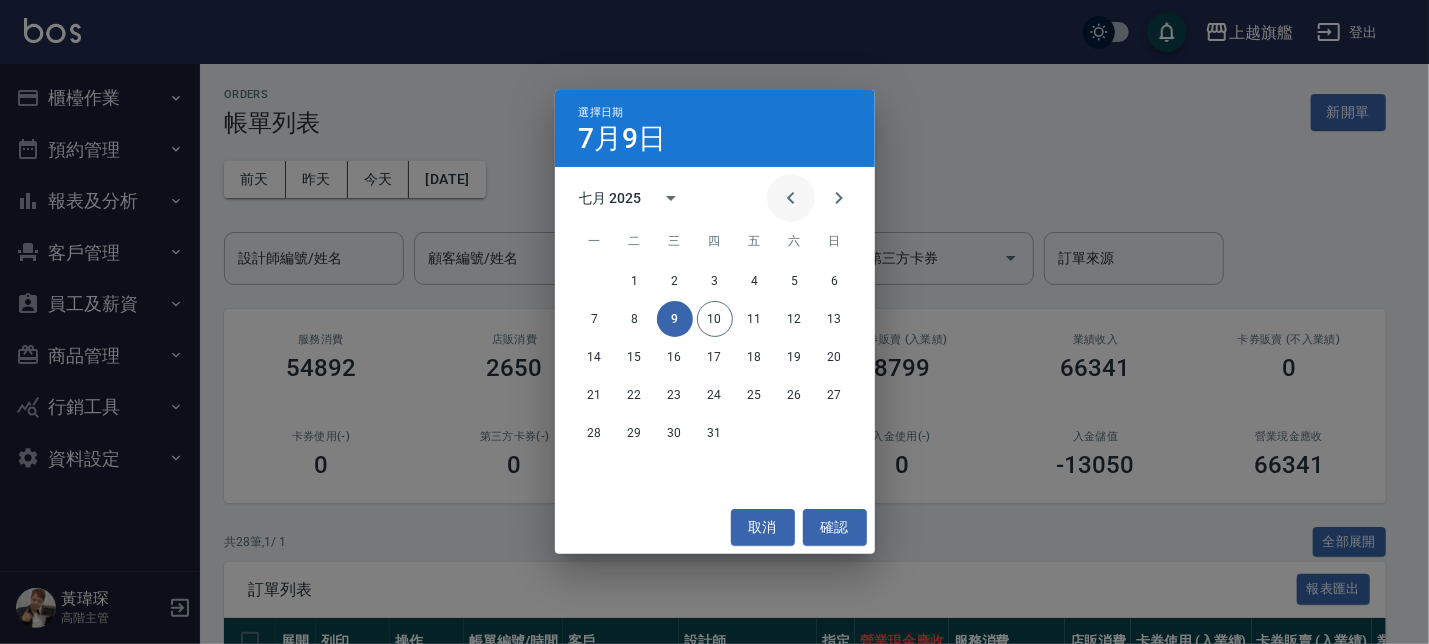 click 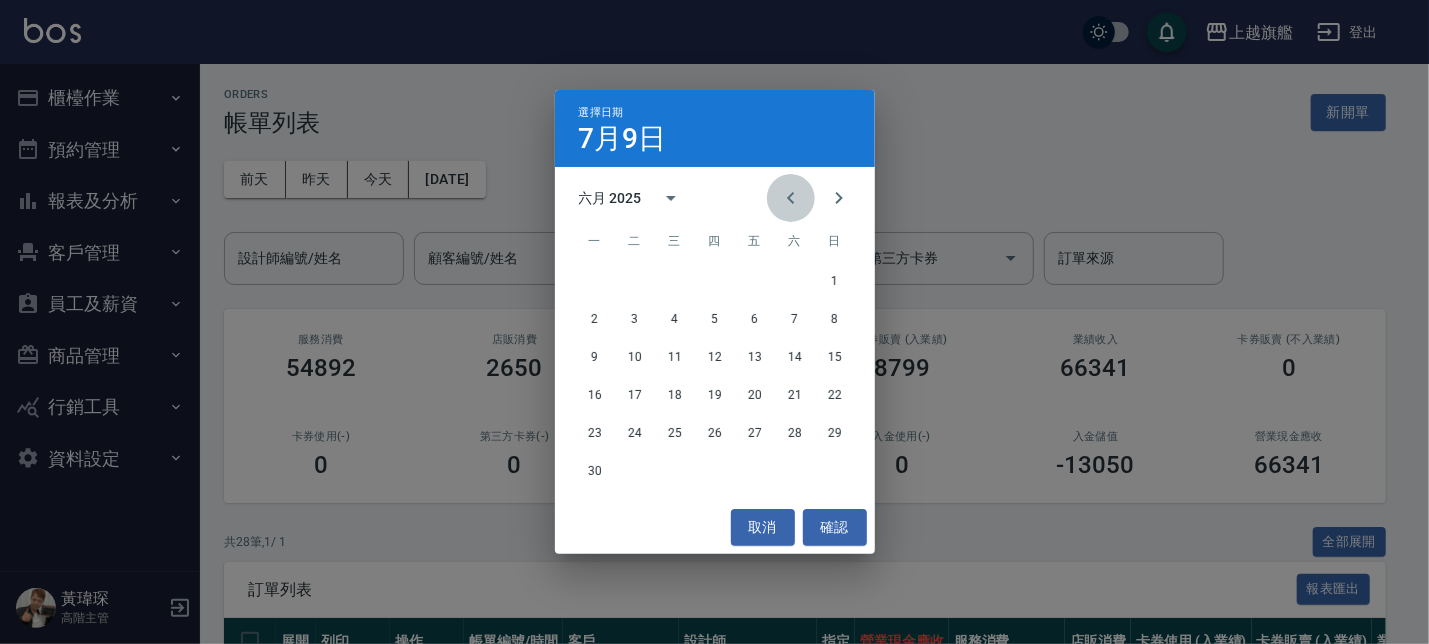 click 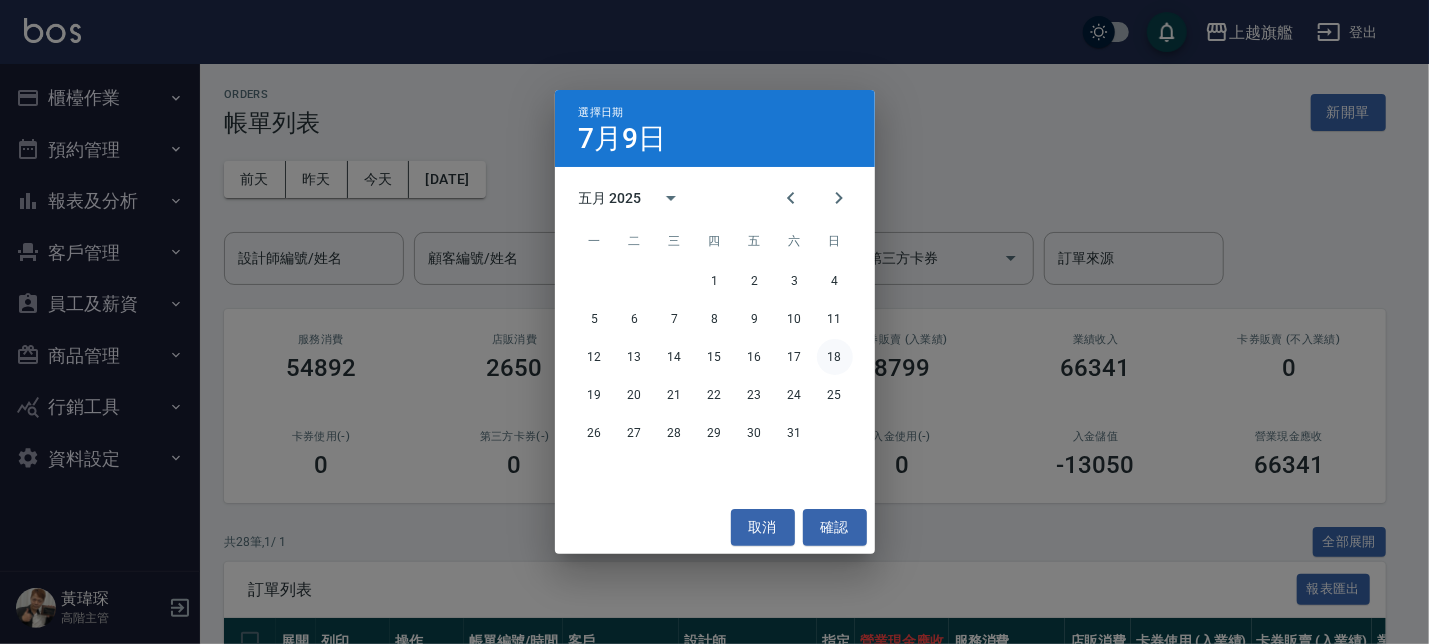click on "18" at bounding box center (835, 357) 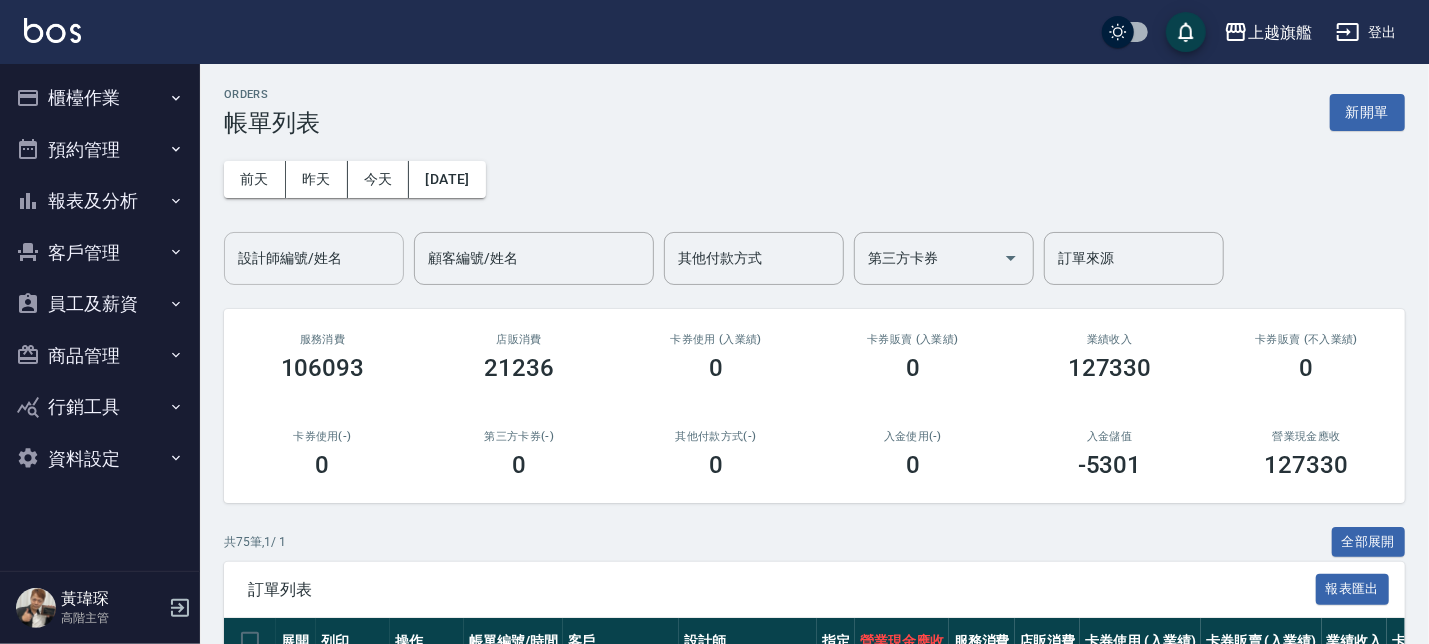 click on "設計師編號/姓名" at bounding box center (314, 258) 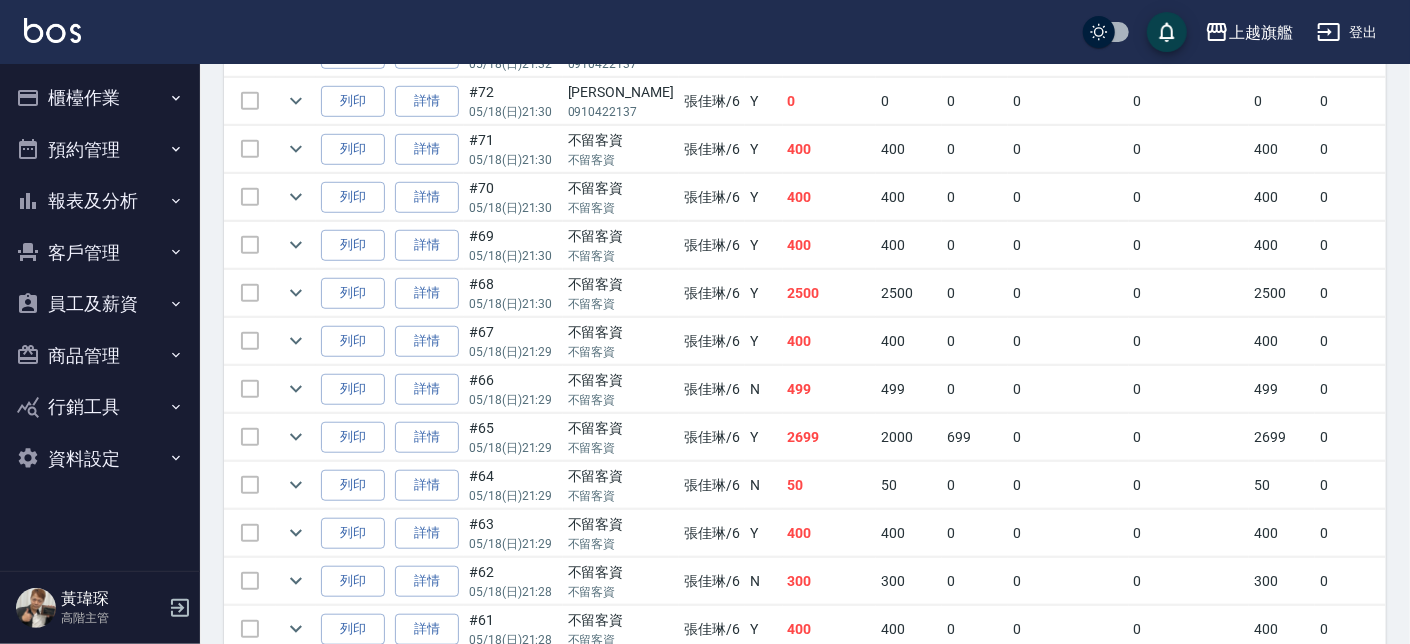 scroll, scrollTop: 569, scrollLeft: 0, axis: vertical 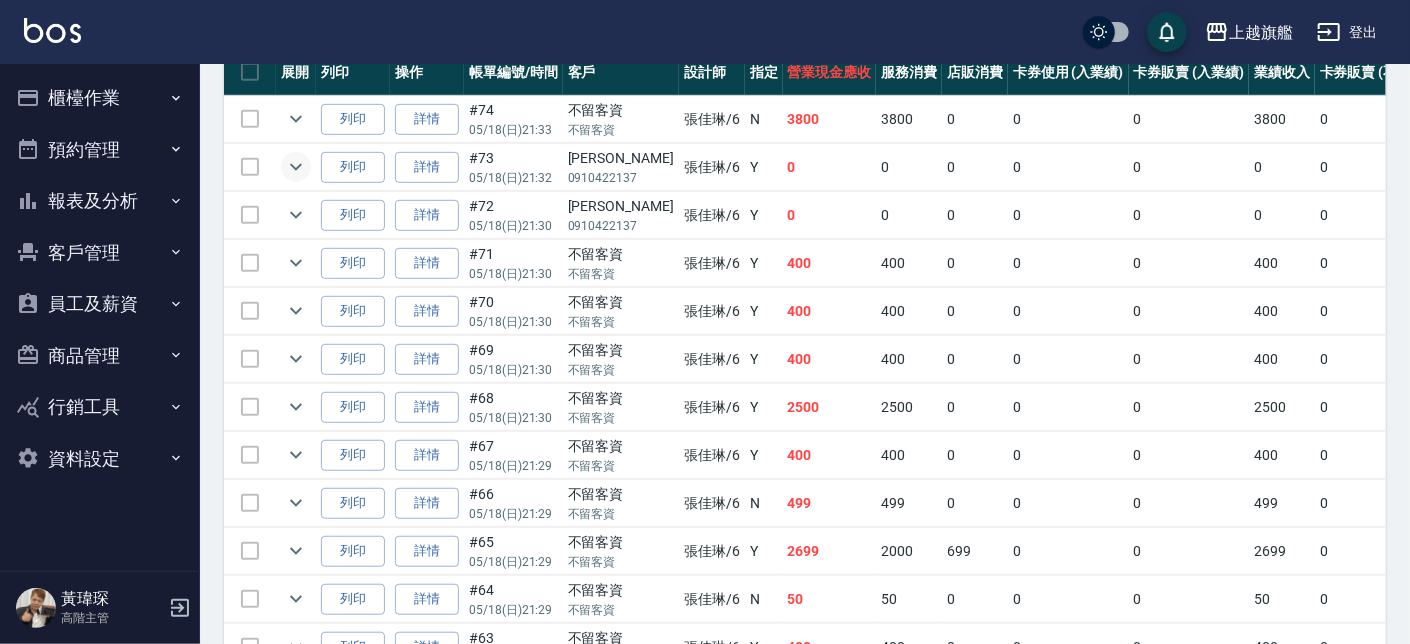 type on "[PERSON_NAME]-6" 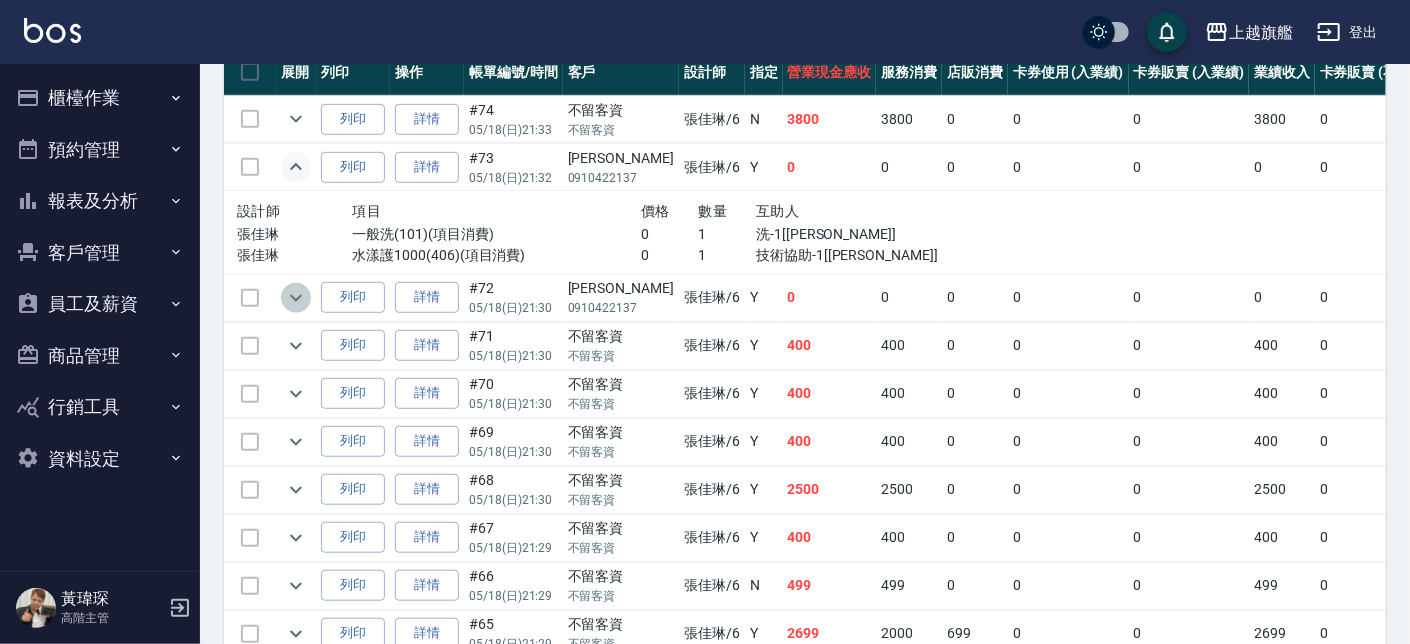 click 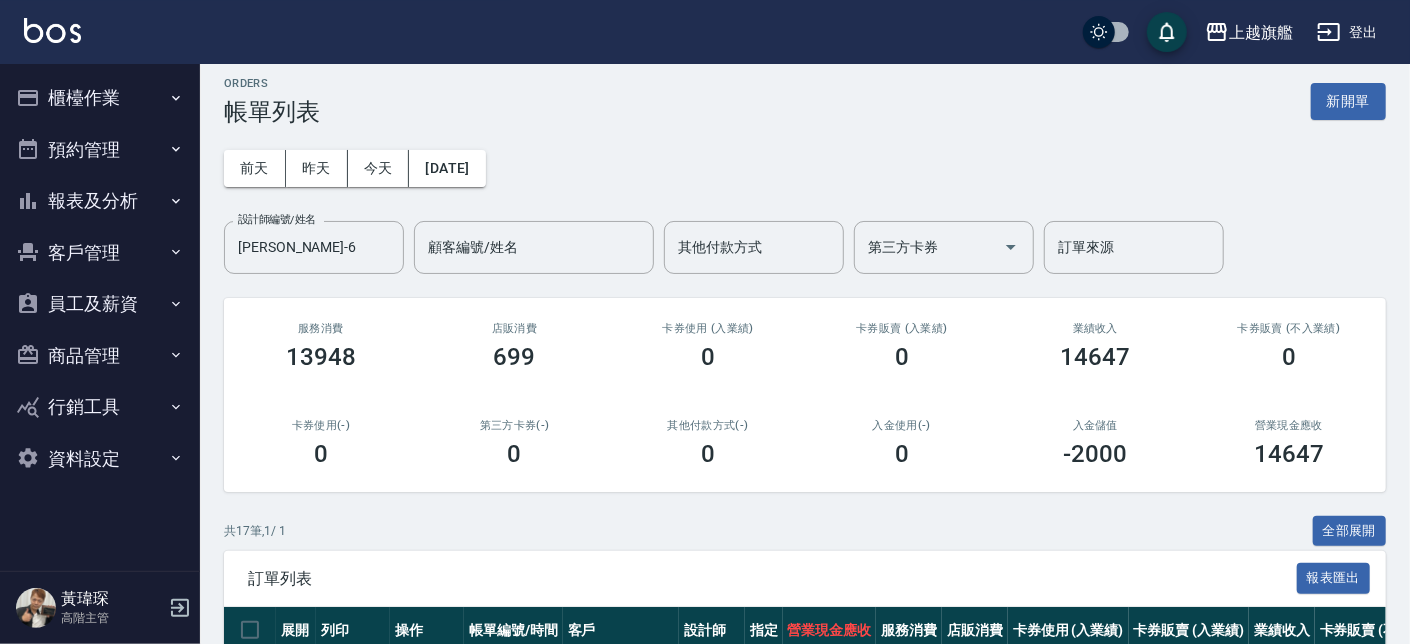 scroll, scrollTop: 0, scrollLeft: 0, axis: both 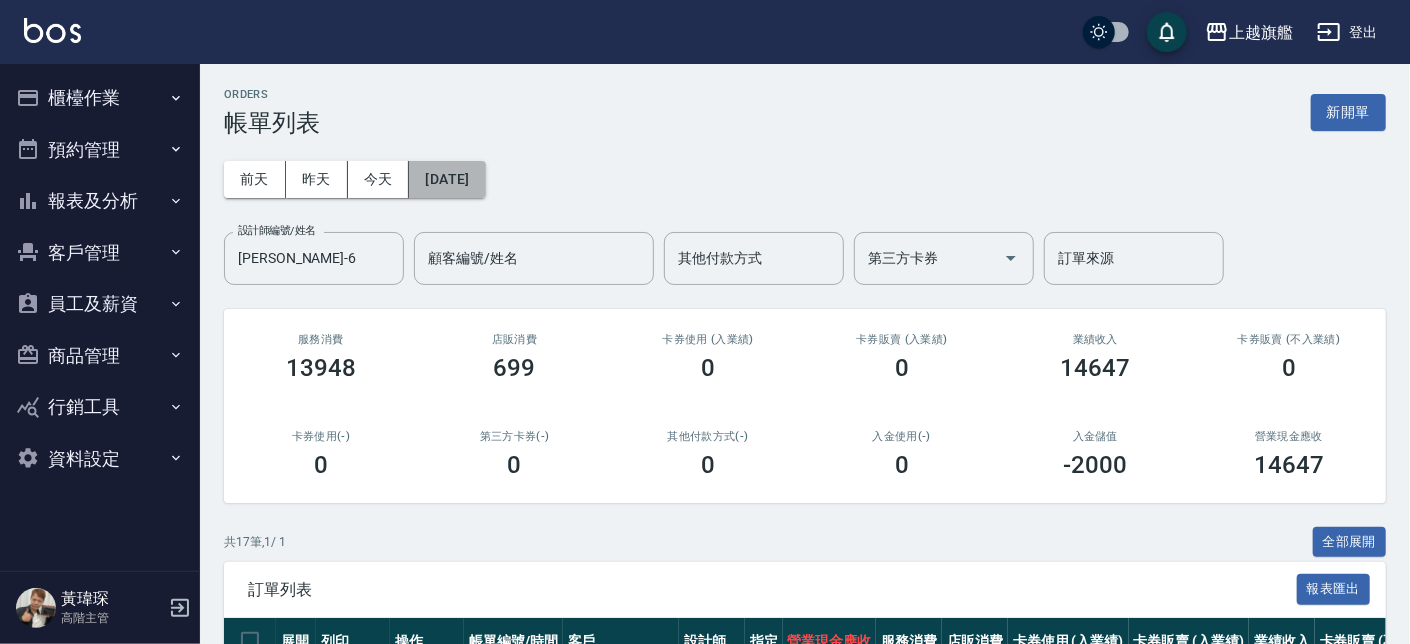 click on "[DATE]" at bounding box center (447, 179) 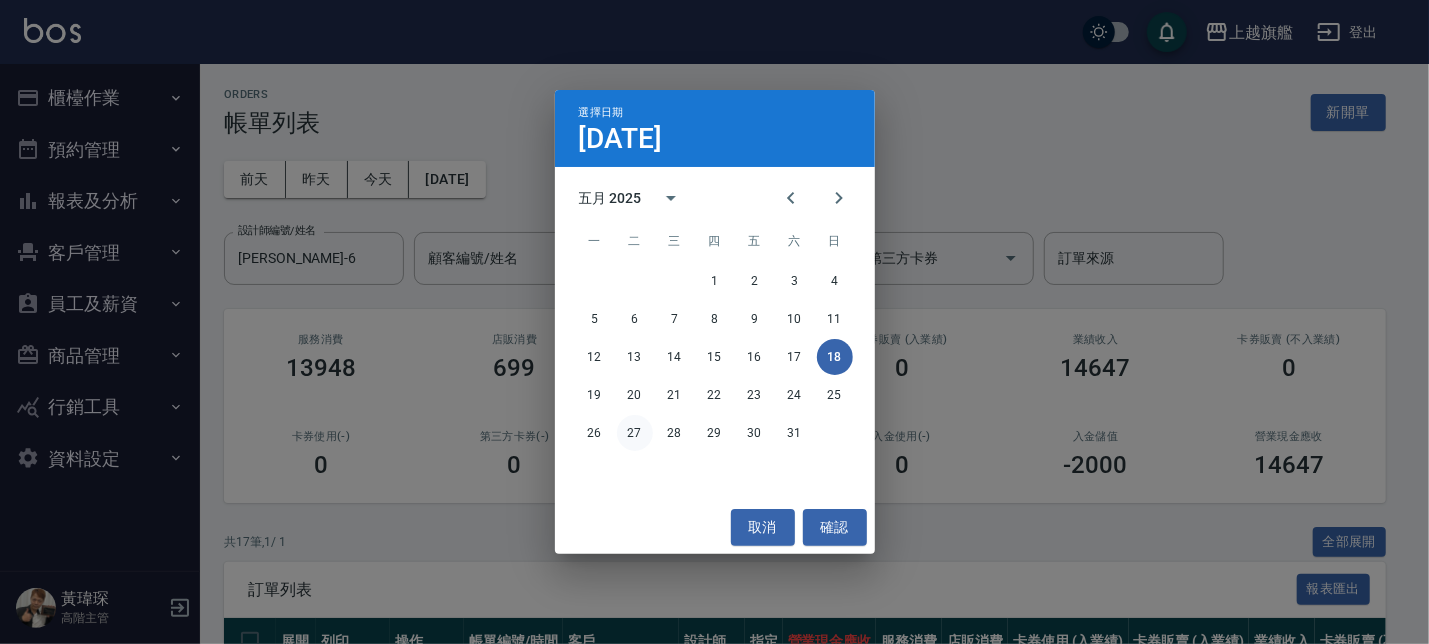 click on "27" at bounding box center (635, 433) 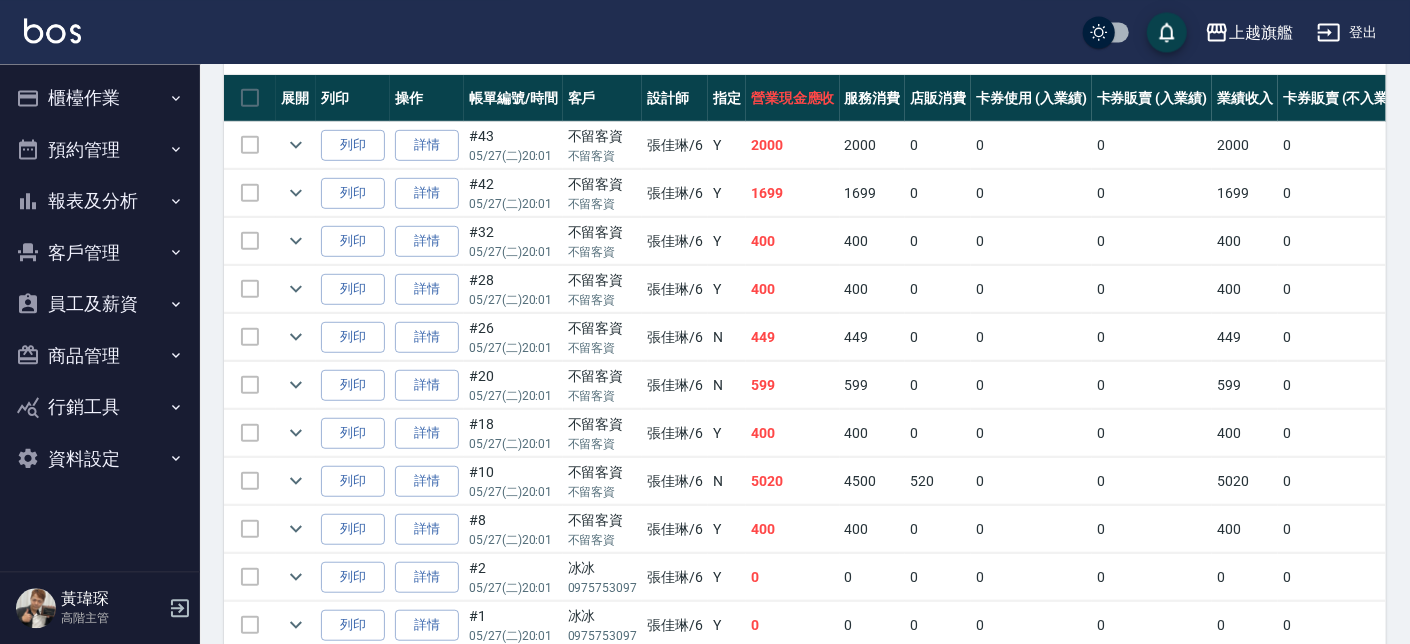scroll, scrollTop: 569, scrollLeft: 0, axis: vertical 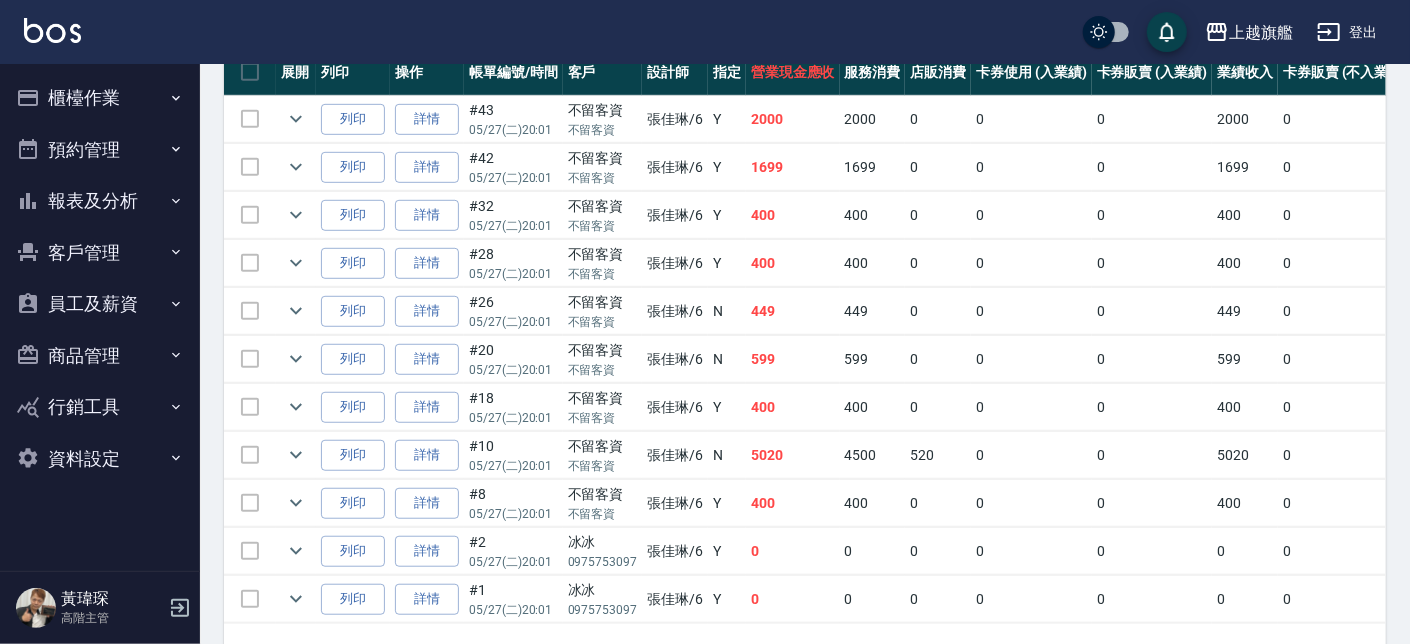 click on "客戶管理" at bounding box center [100, 253] 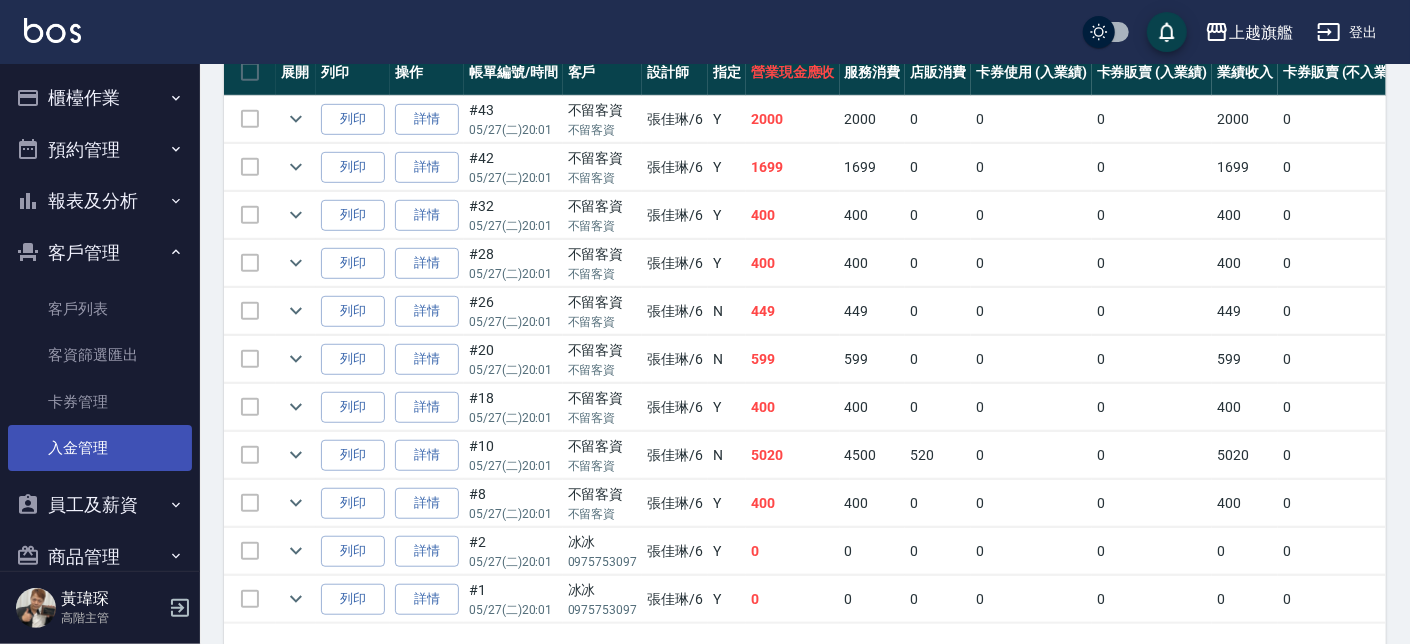 click on "入金管理" at bounding box center [100, 448] 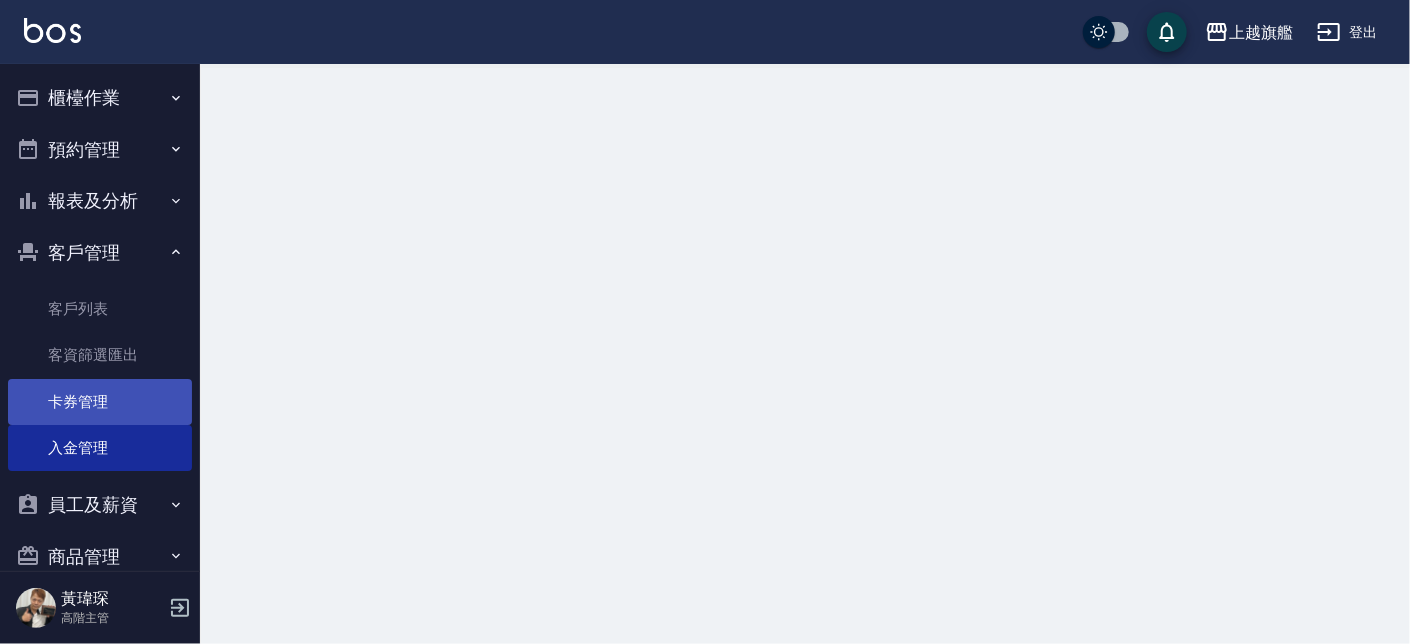 scroll, scrollTop: 0, scrollLeft: 0, axis: both 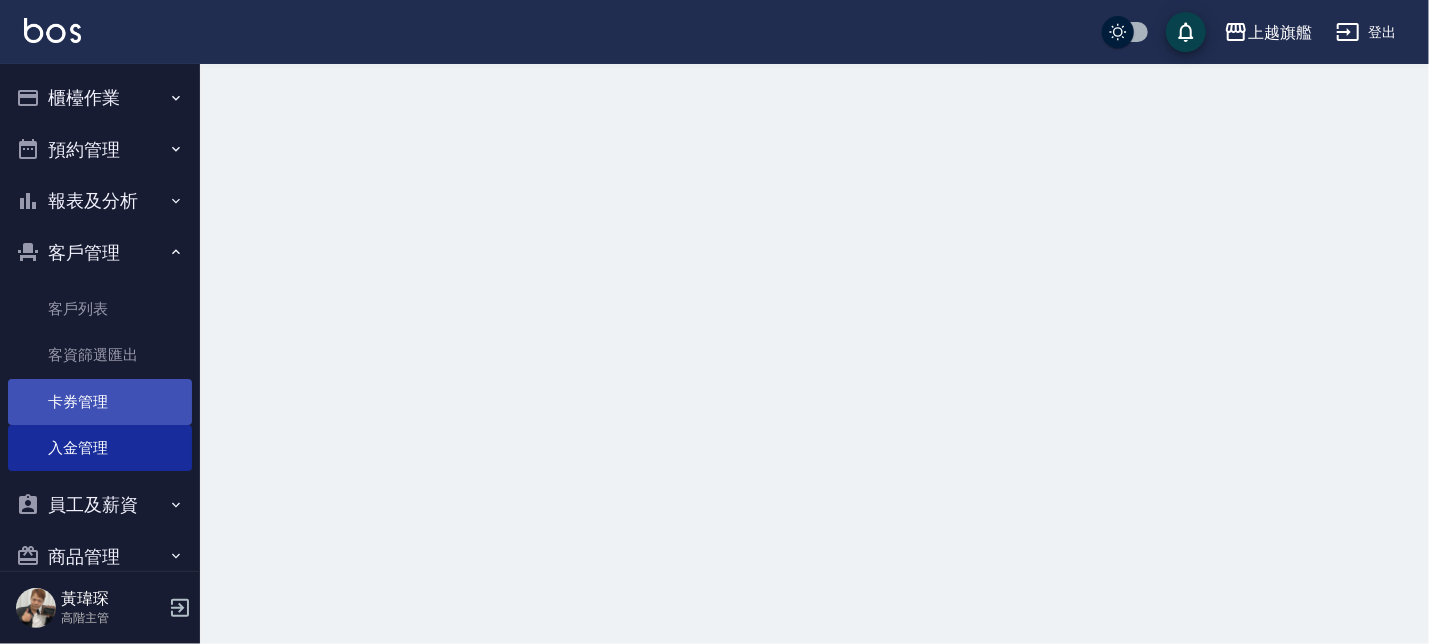 click on "卡券管理" at bounding box center [100, 402] 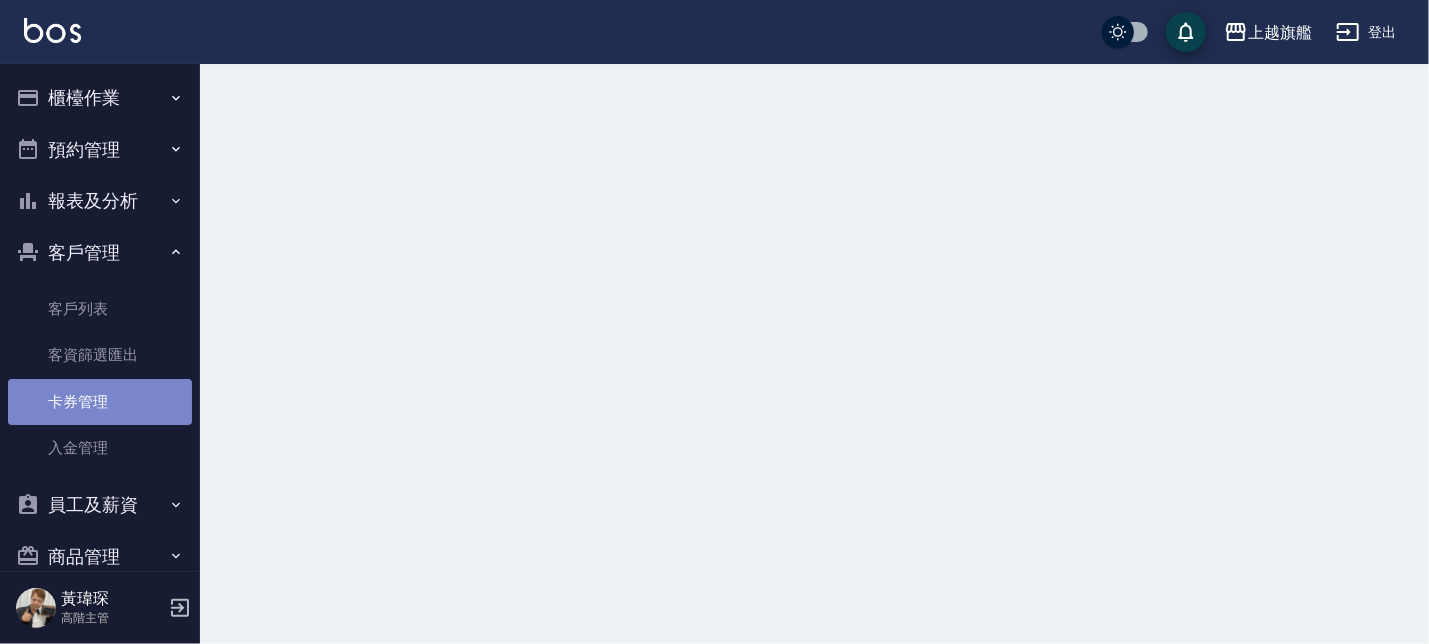 click on "客戶列表 客資篩選匯出 卡券管理 入金管理" at bounding box center (100, 378) 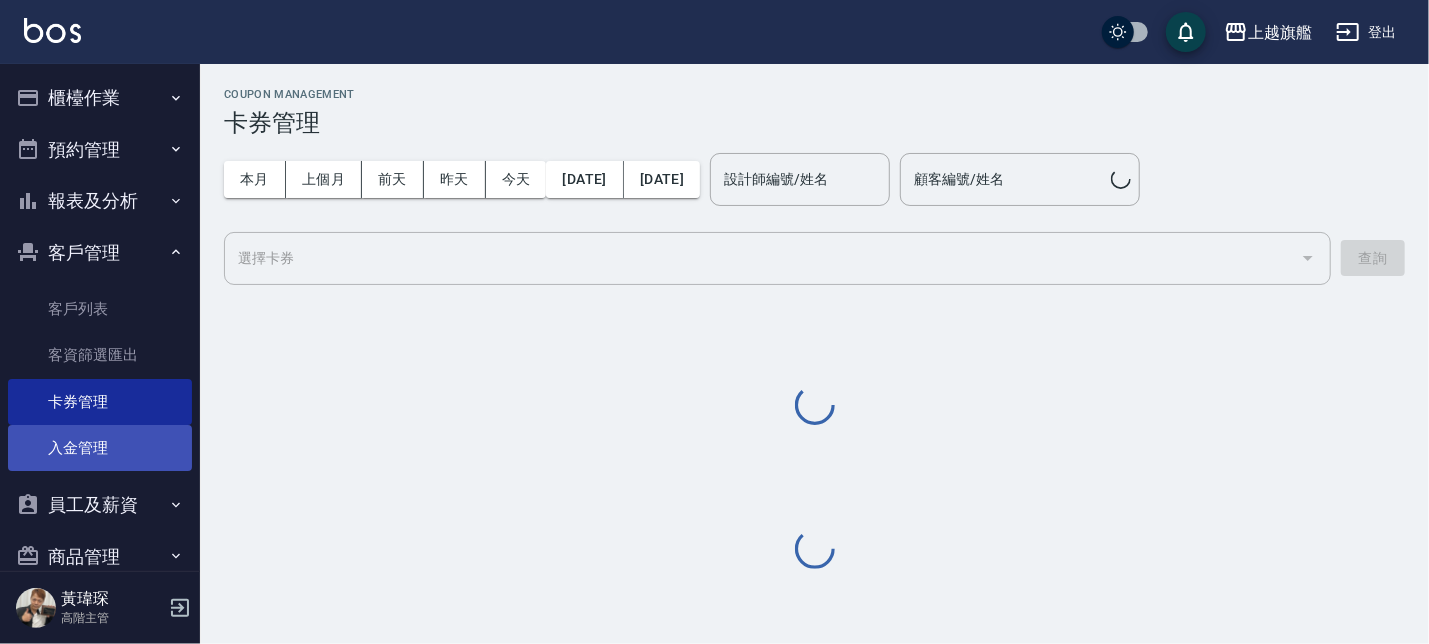 click on "入金管理" at bounding box center [100, 448] 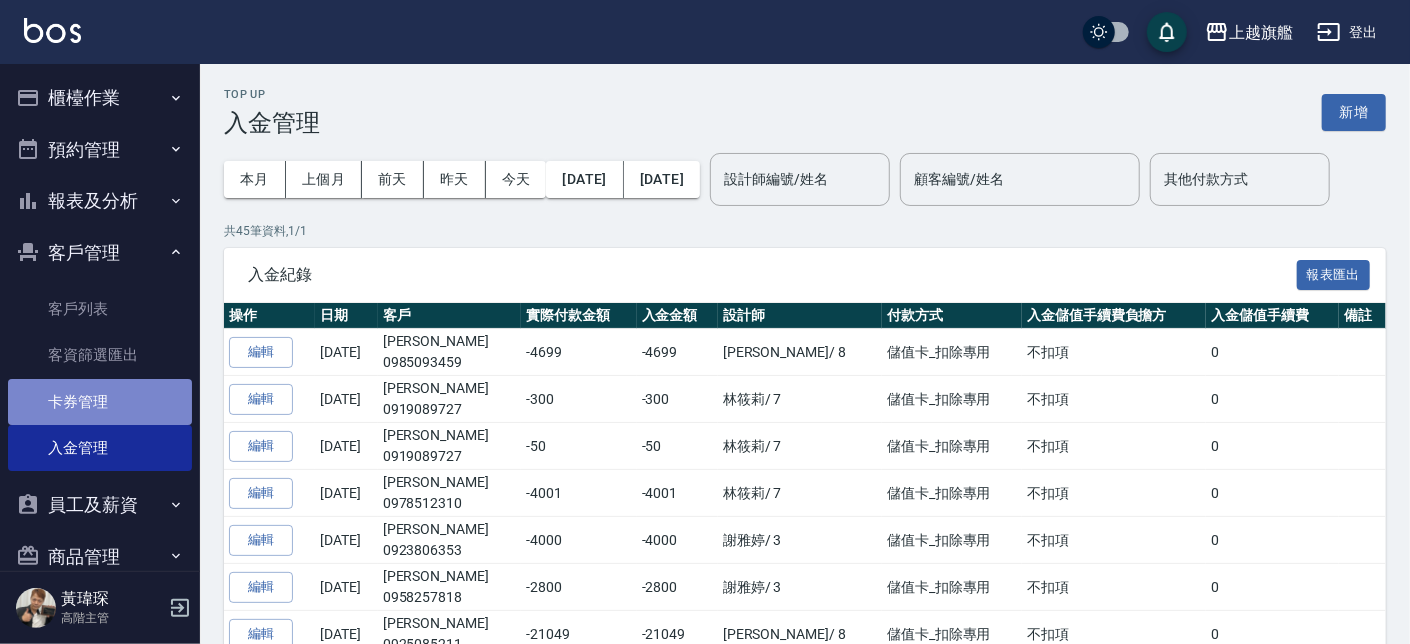 click on "卡券管理" at bounding box center [100, 402] 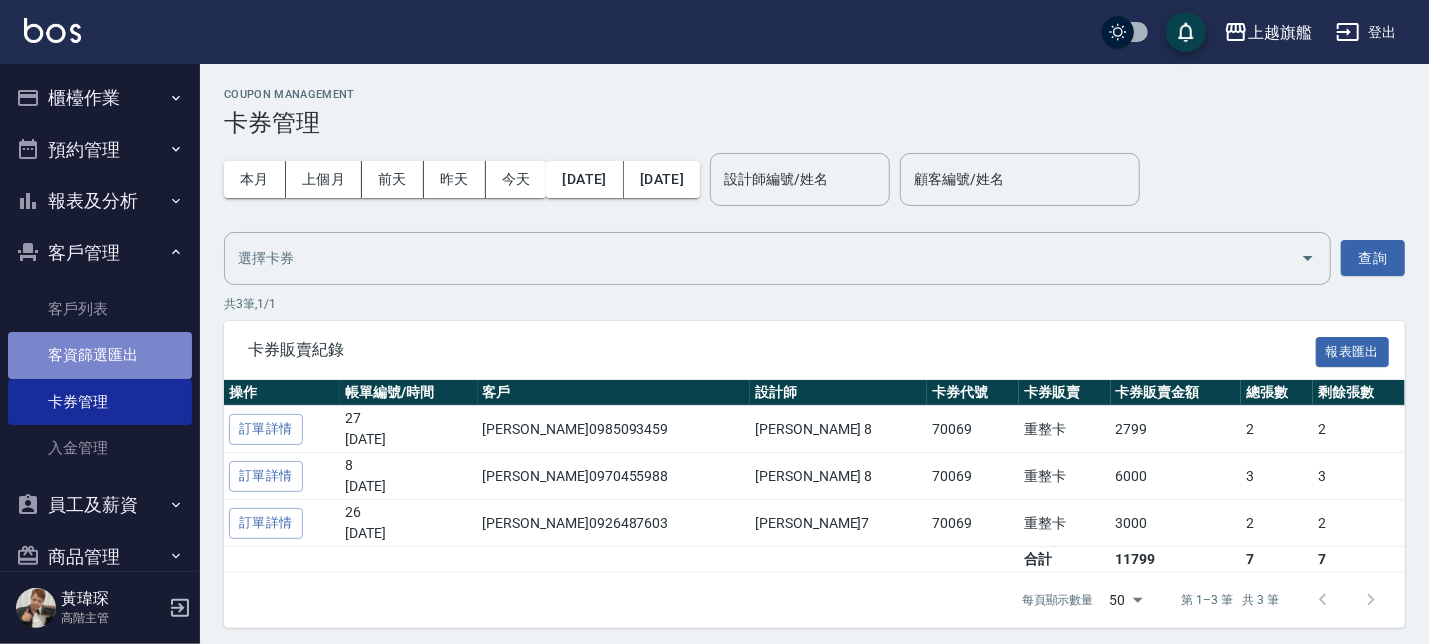 click on "客資篩選匯出" at bounding box center (100, 355) 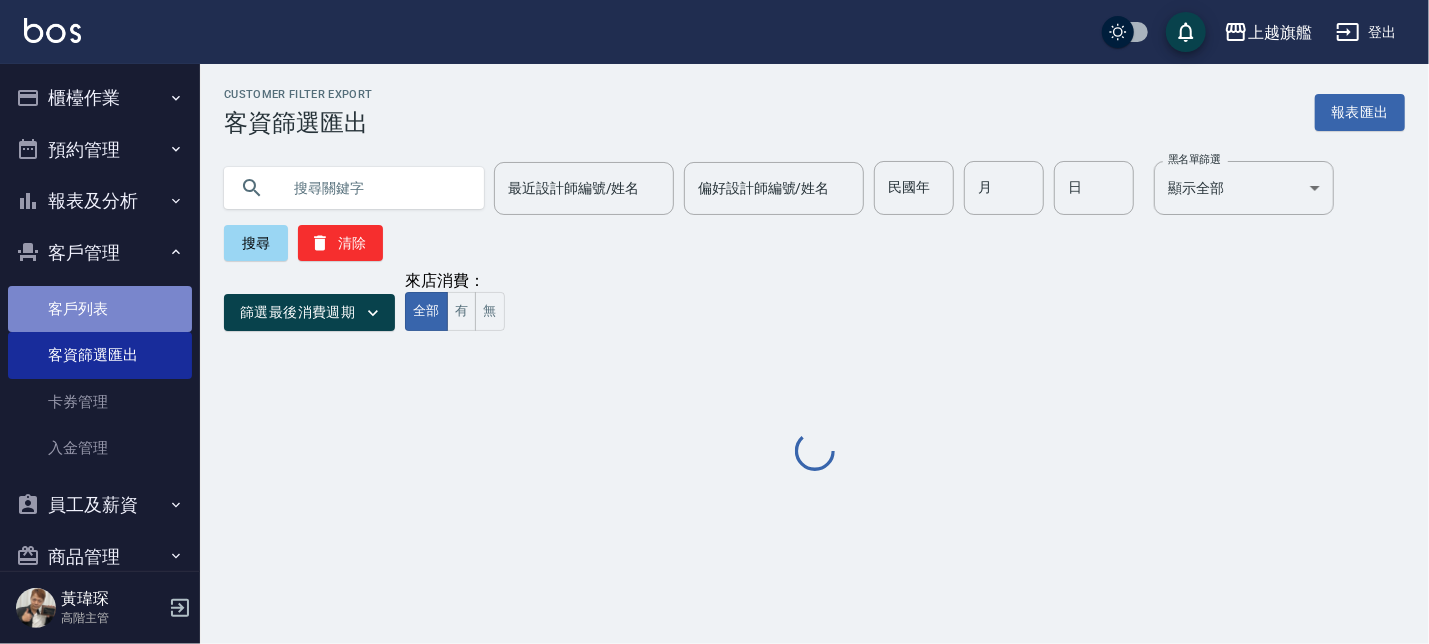 click on "客戶列表" at bounding box center [100, 309] 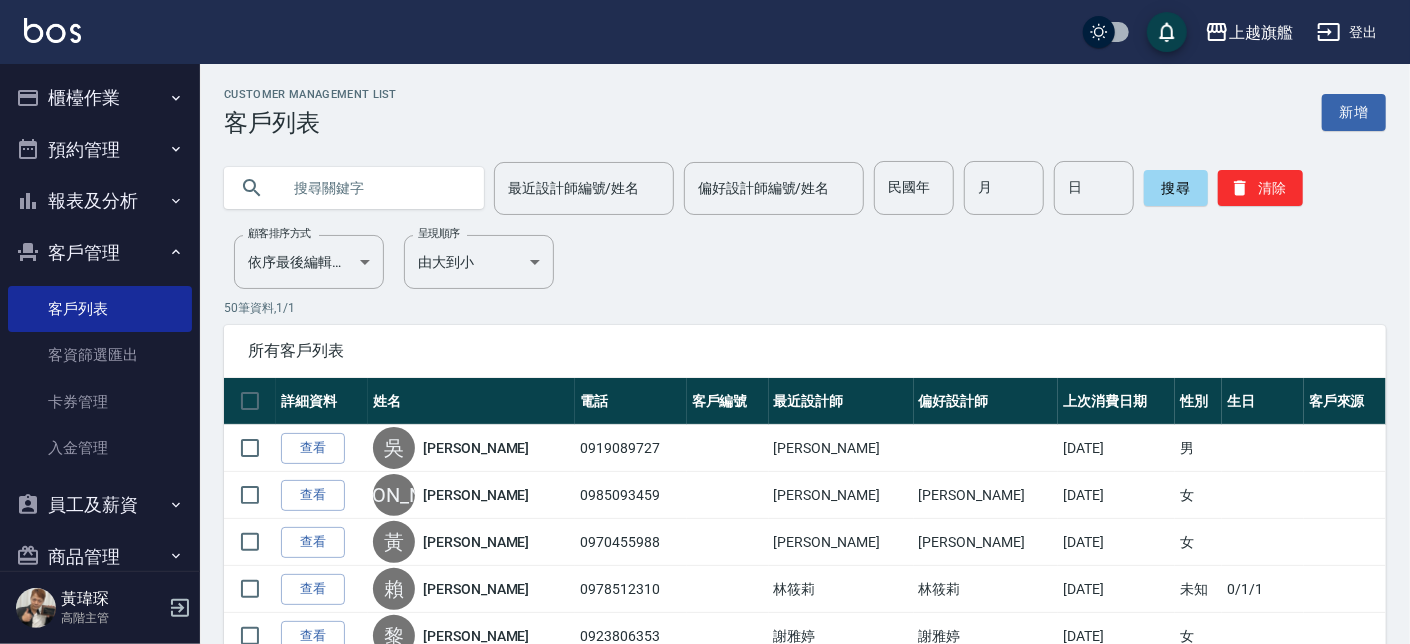 click at bounding box center [374, 188] 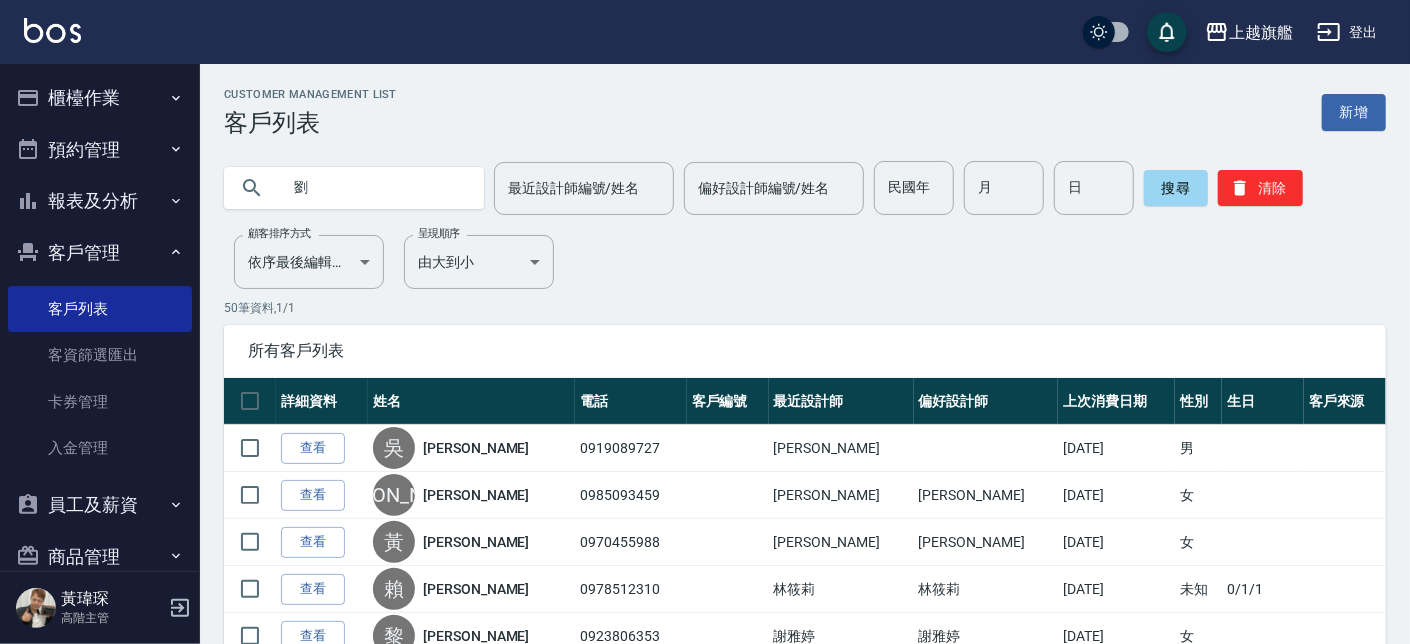 type on "劉" 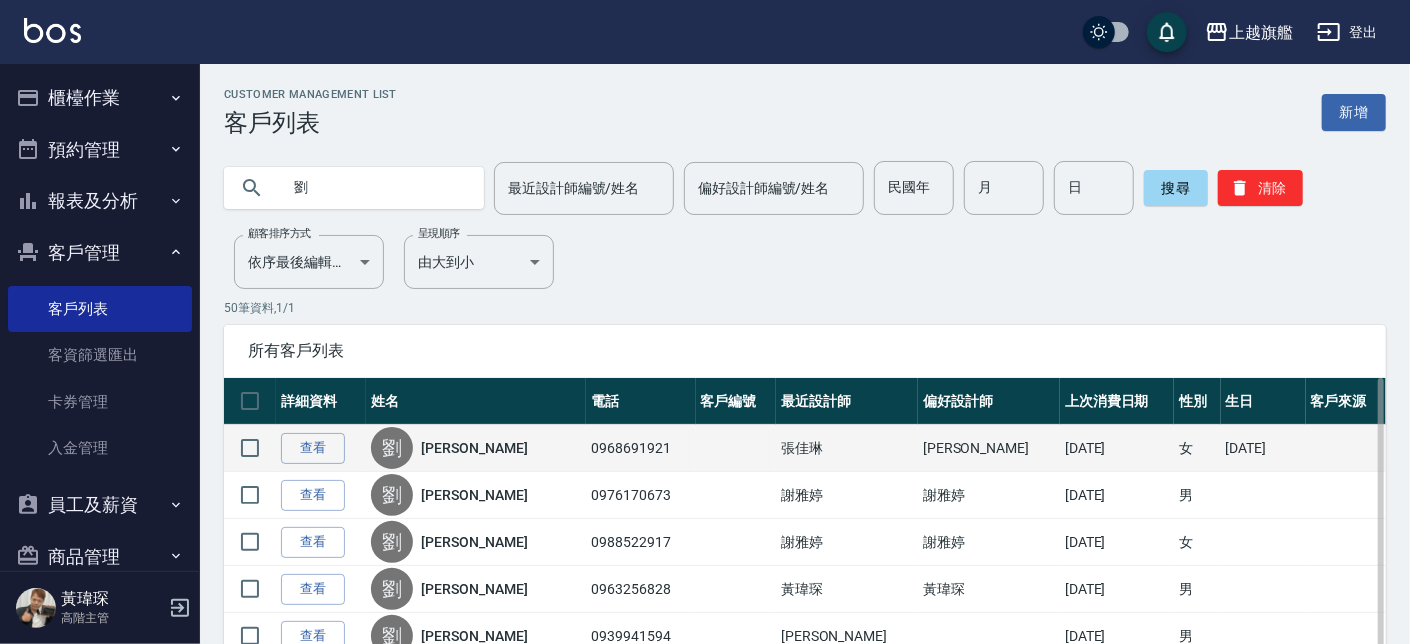 click on "0968691921" at bounding box center [640, 448] 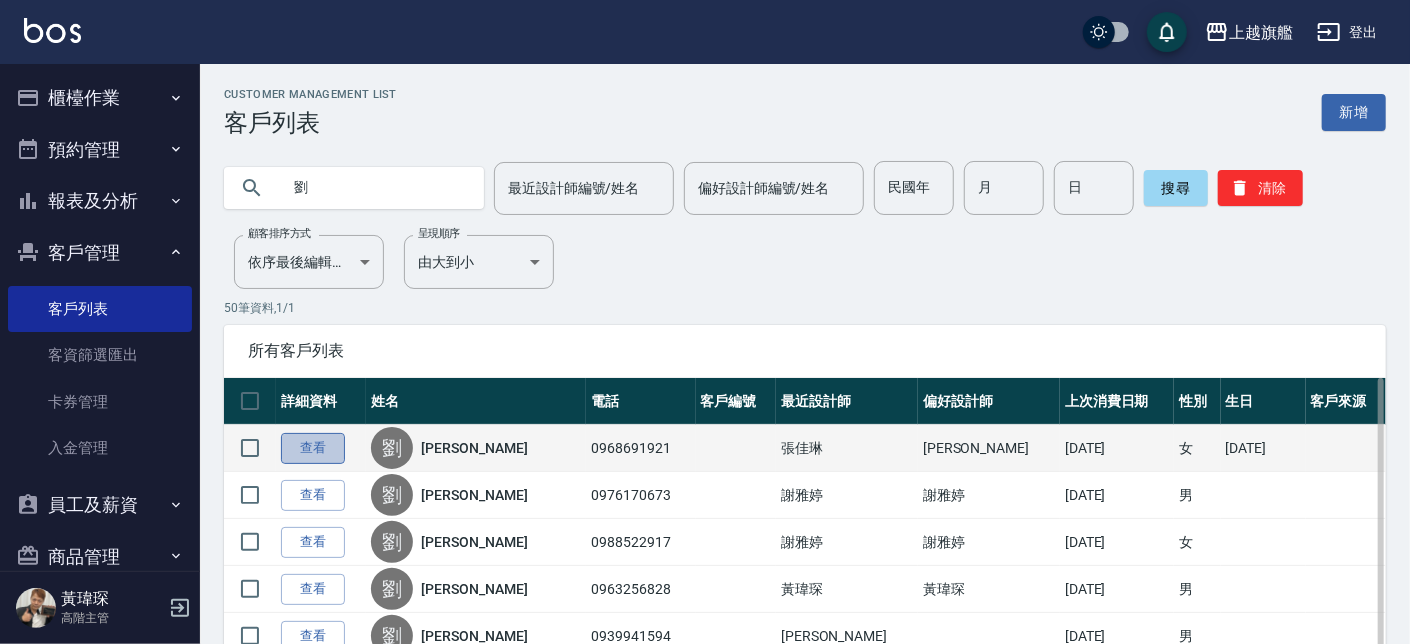 click on "查看" at bounding box center [313, 448] 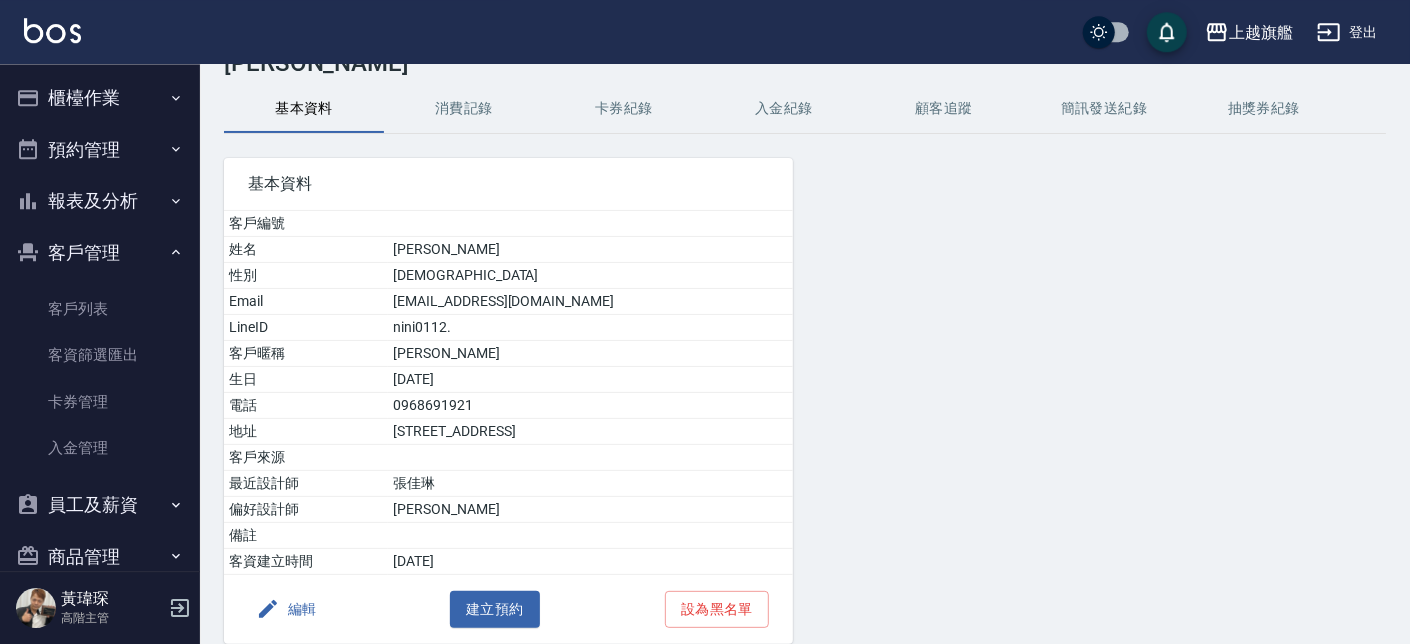 scroll, scrollTop: 0, scrollLeft: 0, axis: both 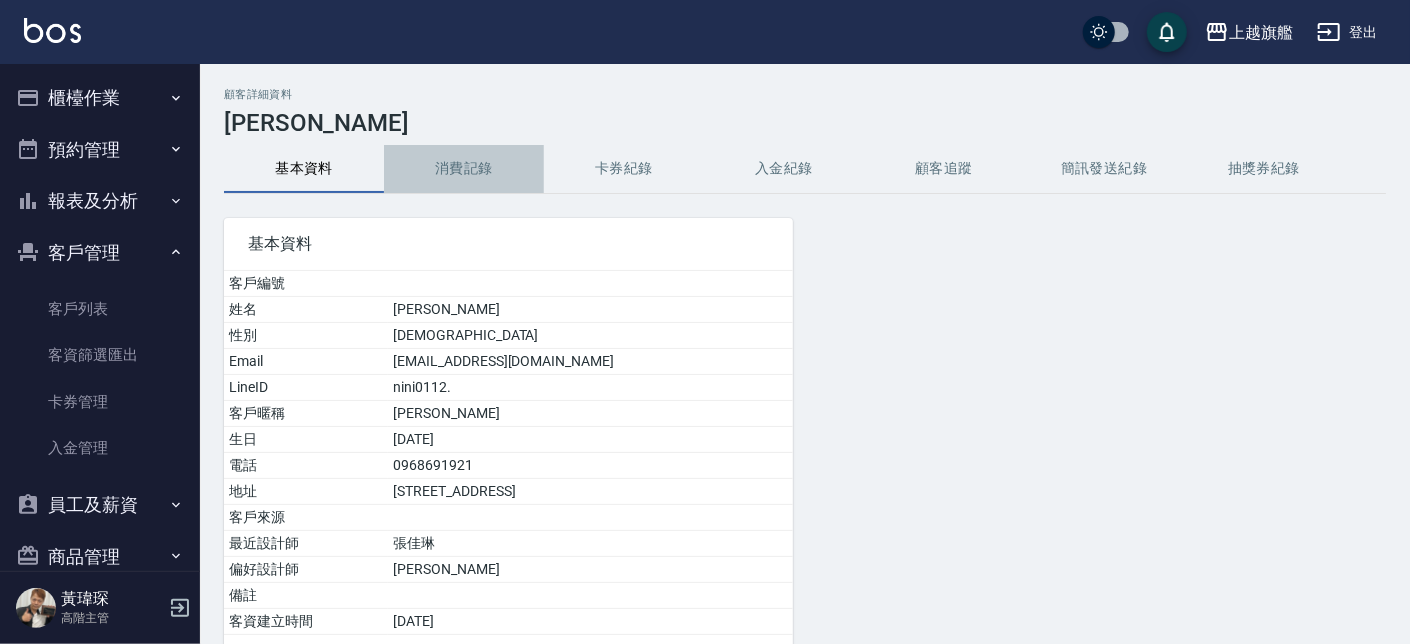 click on "消費記錄" at bounding box center (464, 169) 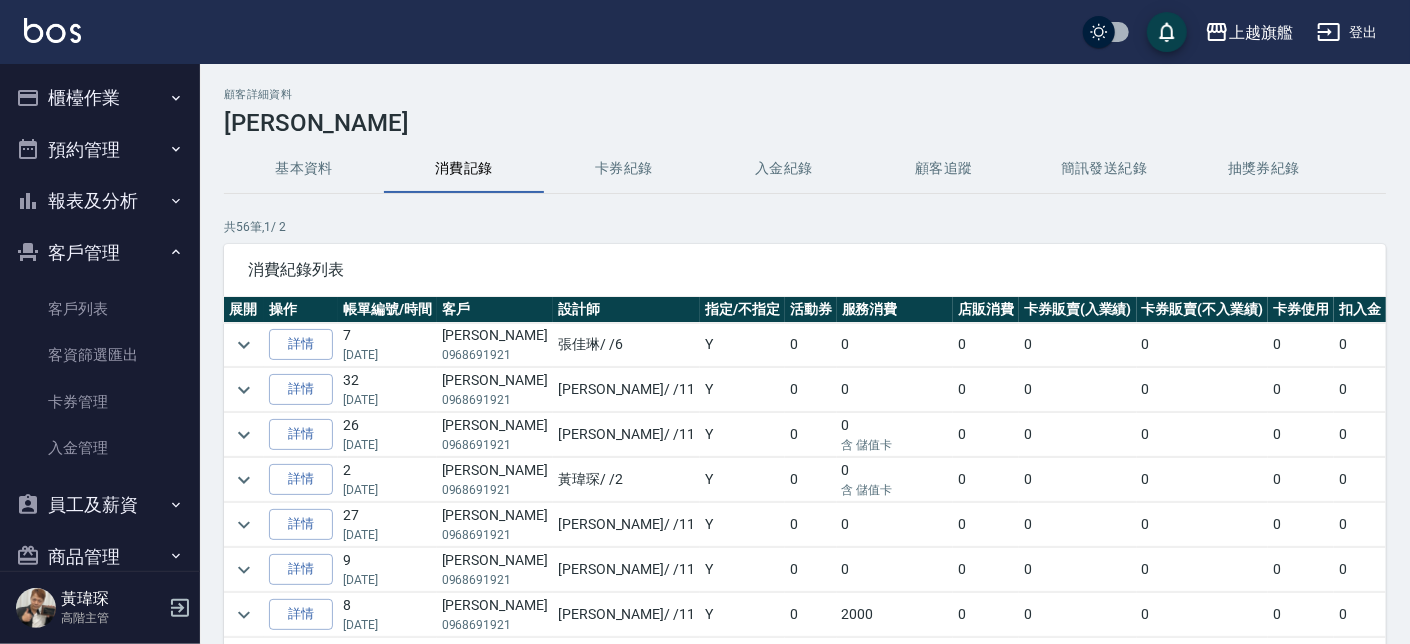 click on "基本資料" at bounding box center [304, 169] 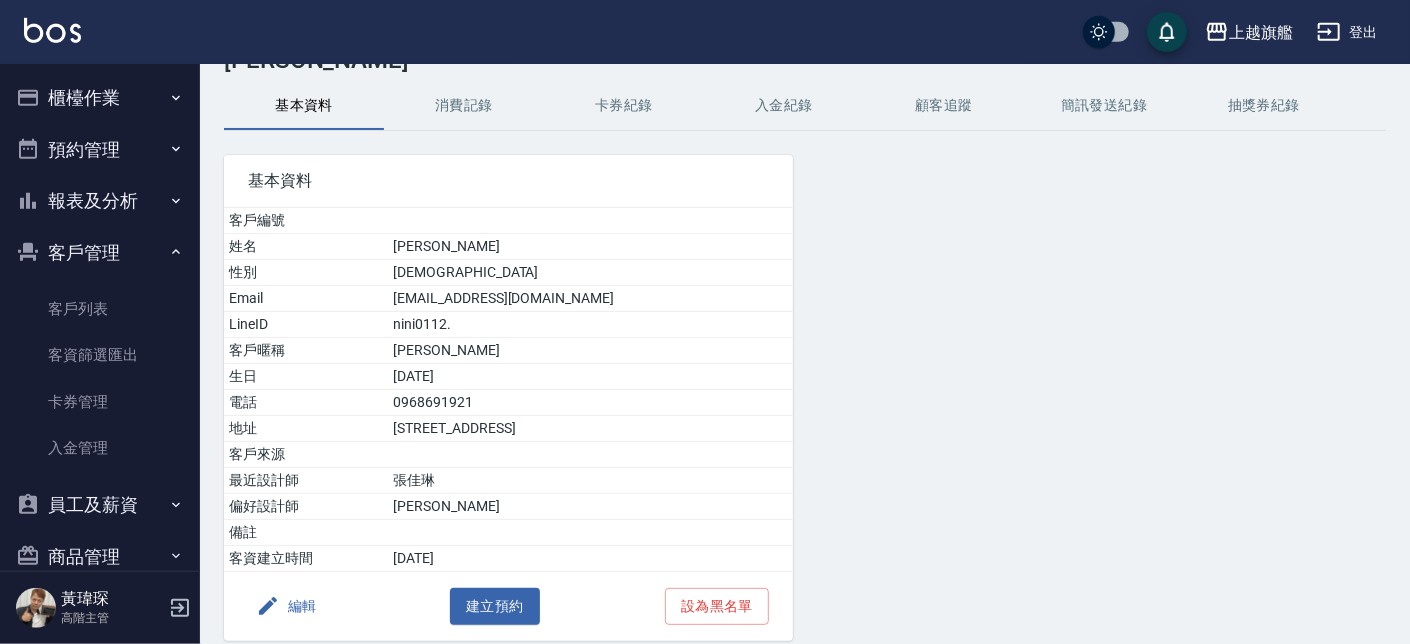 scroll, scrollTop: 0, scrollLeft: 0, axis: both 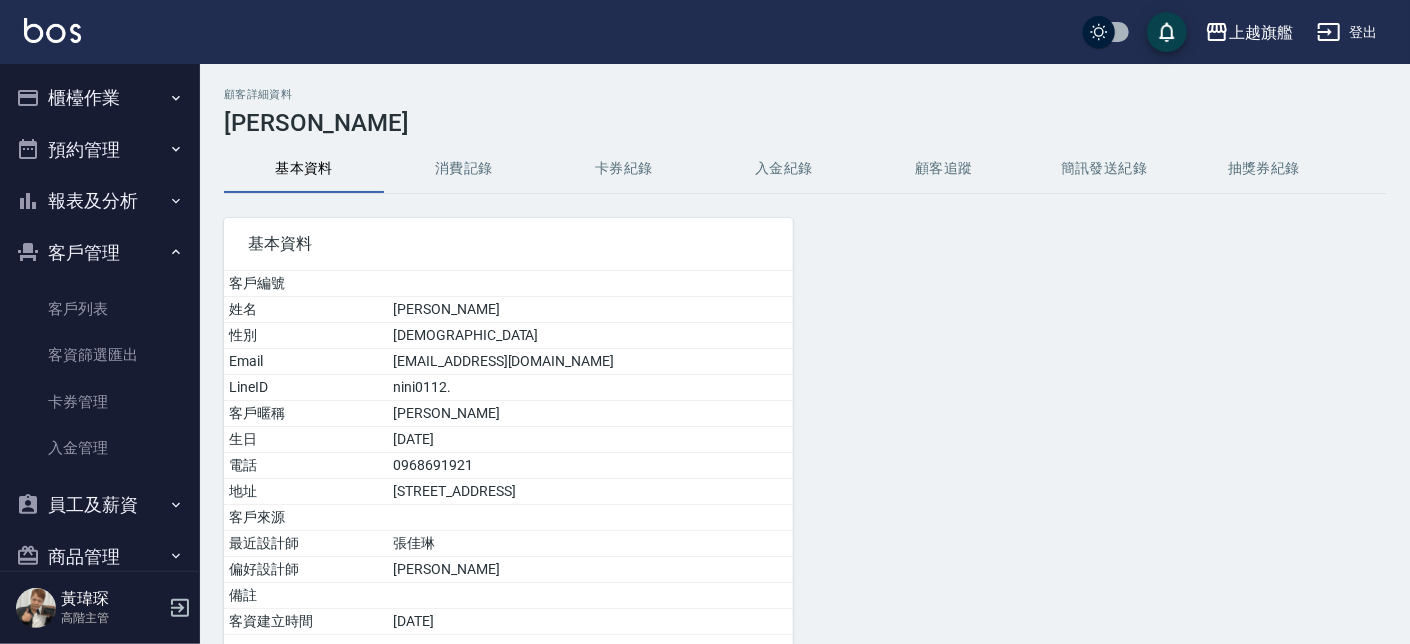 click on "[DEMOGRAPHIC_DATA]" at bounding box center (590, 336) 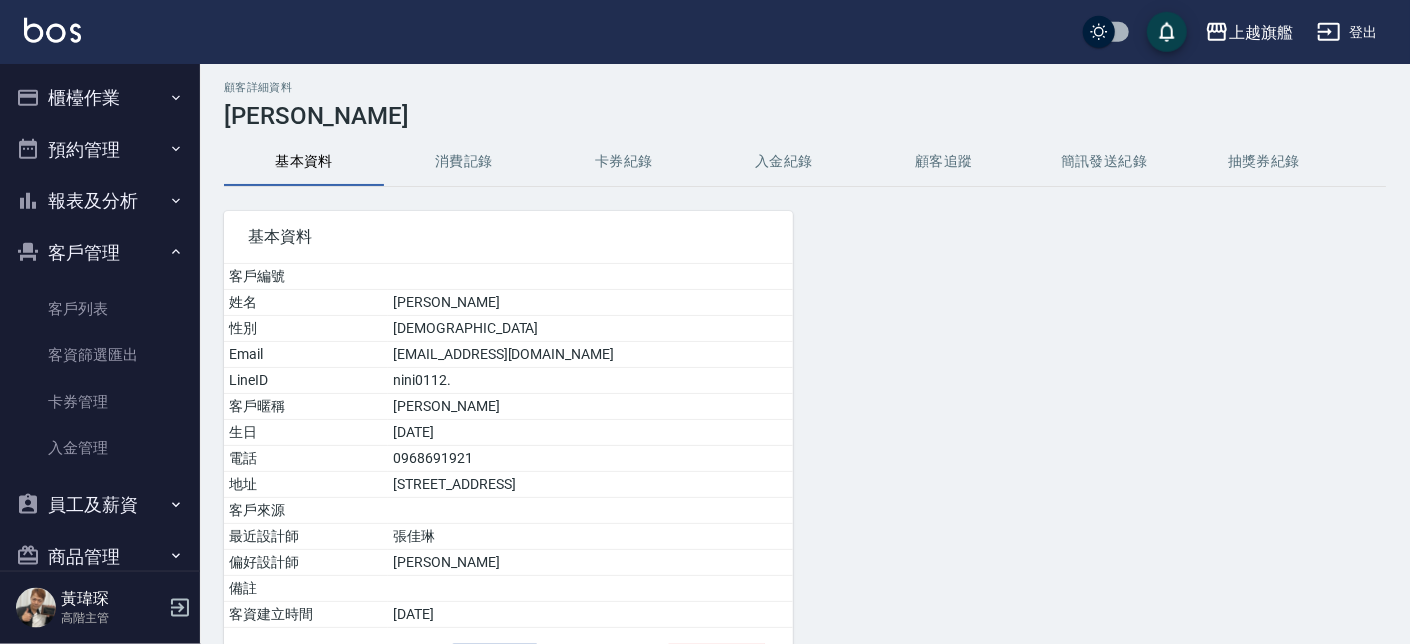 scroll, scrollTop: 0, scrollLeft: 0, axis: both 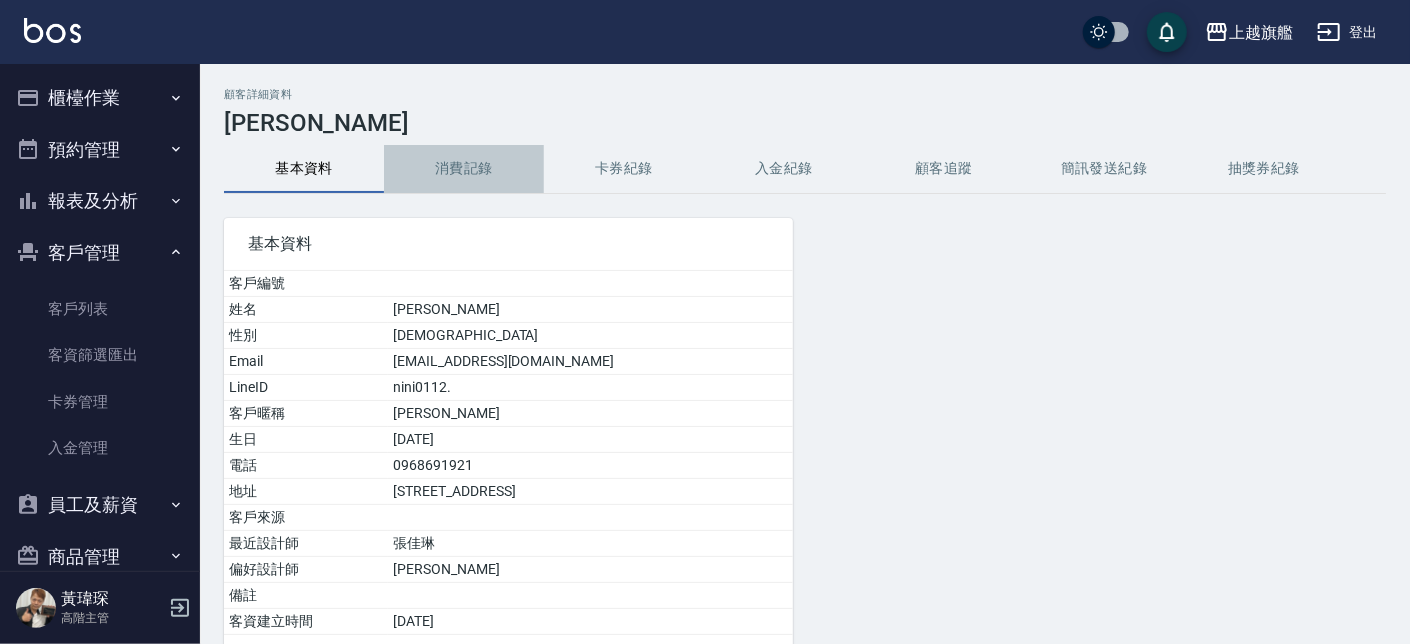 click on "消費記錄" at bounding box center [464, 169] 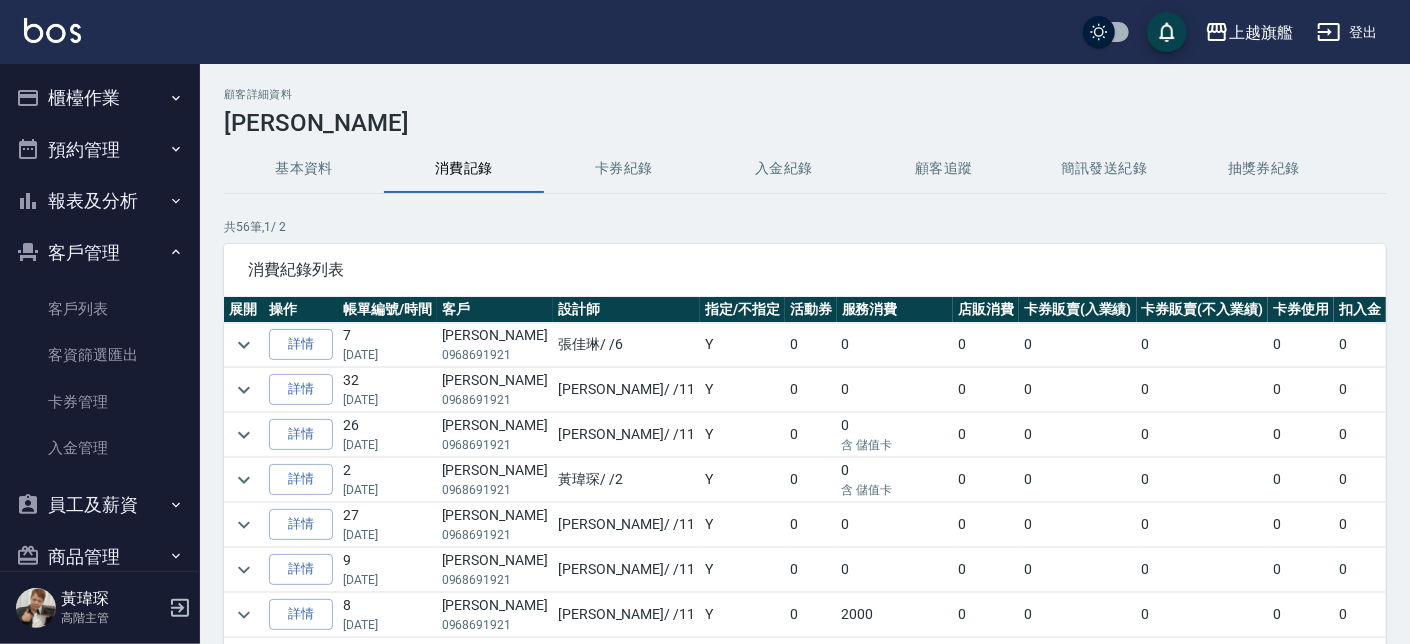 click on "入金紀錄" at bounding box center [784, 169] 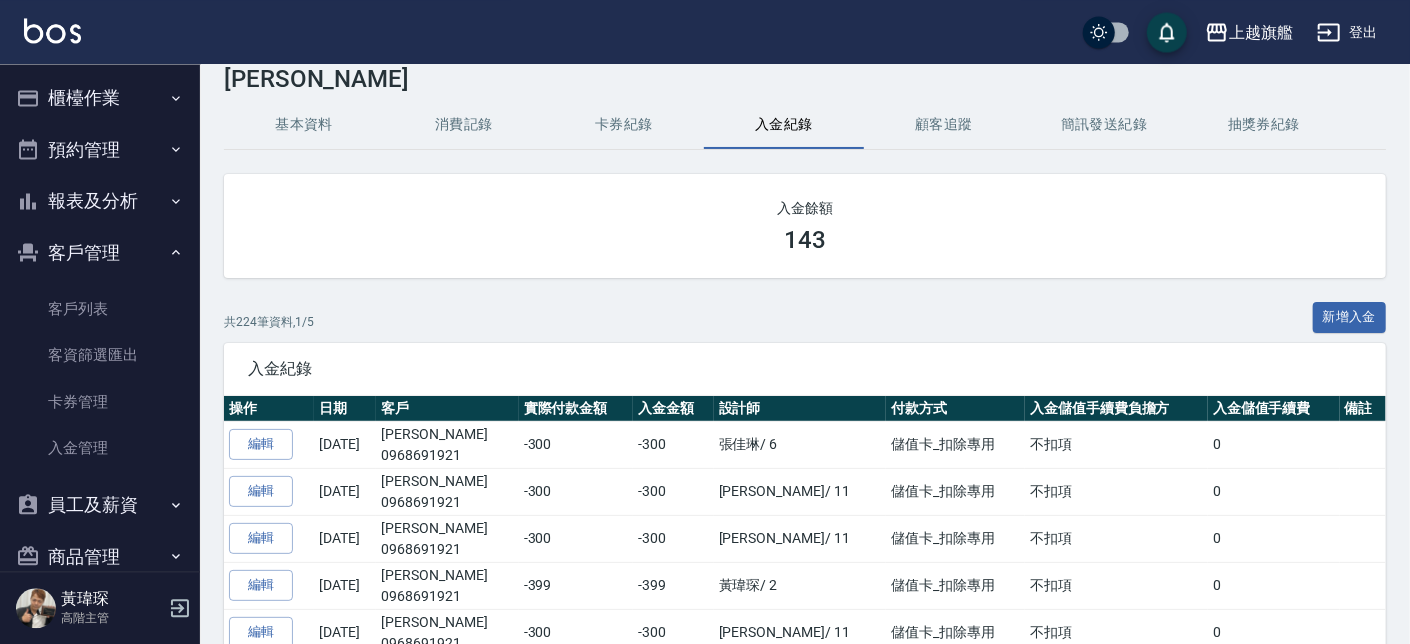 scroll, scrollTop: 0, scrollLeft: 0, axis: both 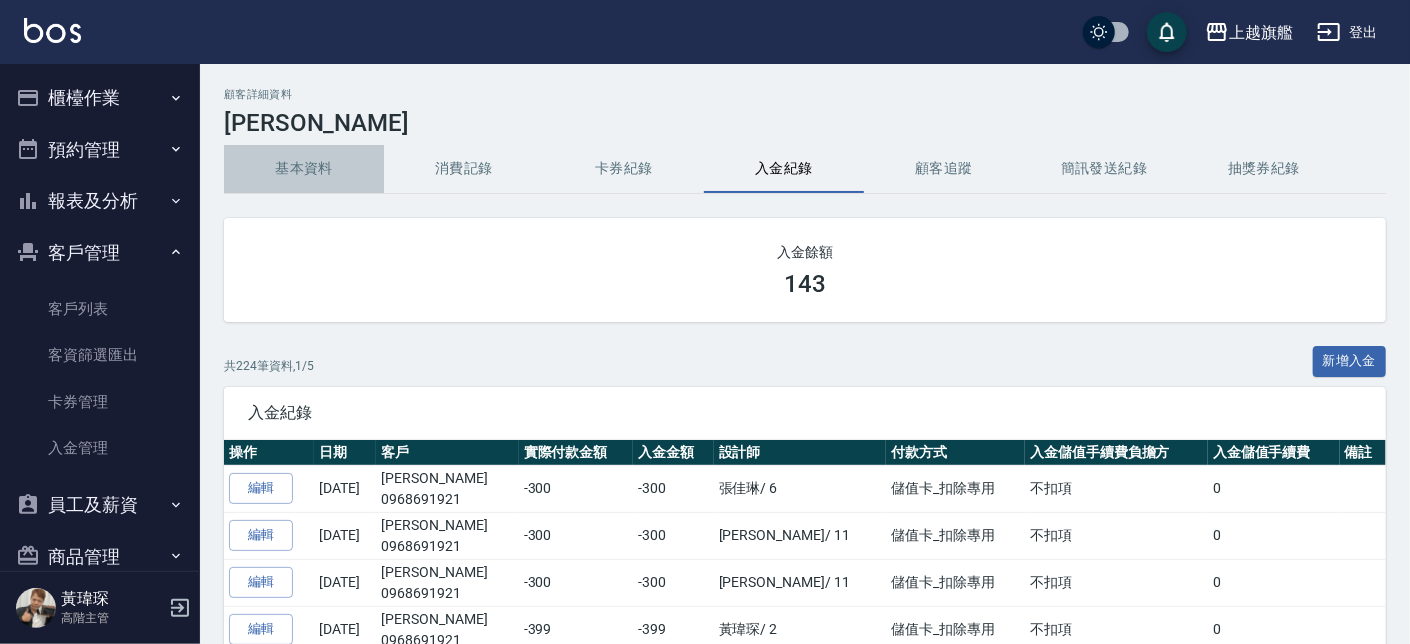 click on "基本資料" at bounding box center [304, 169] 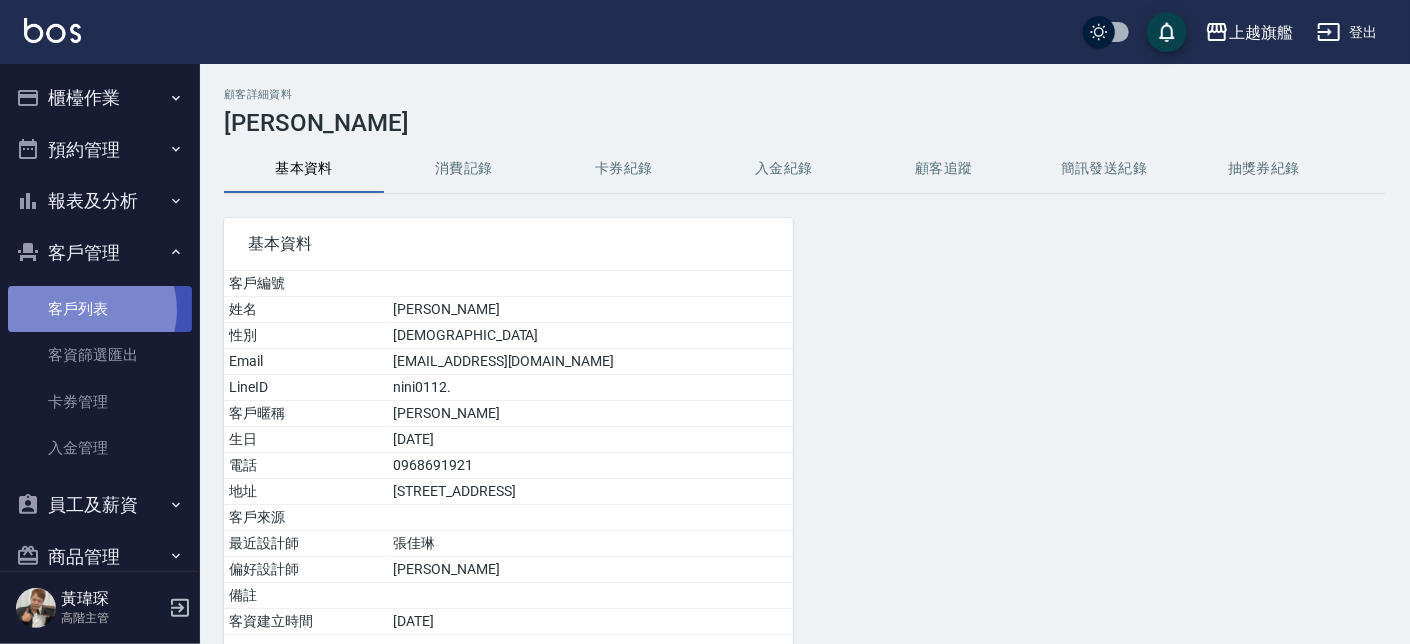 click on "客戶列表" at bounding box center [100, 309] 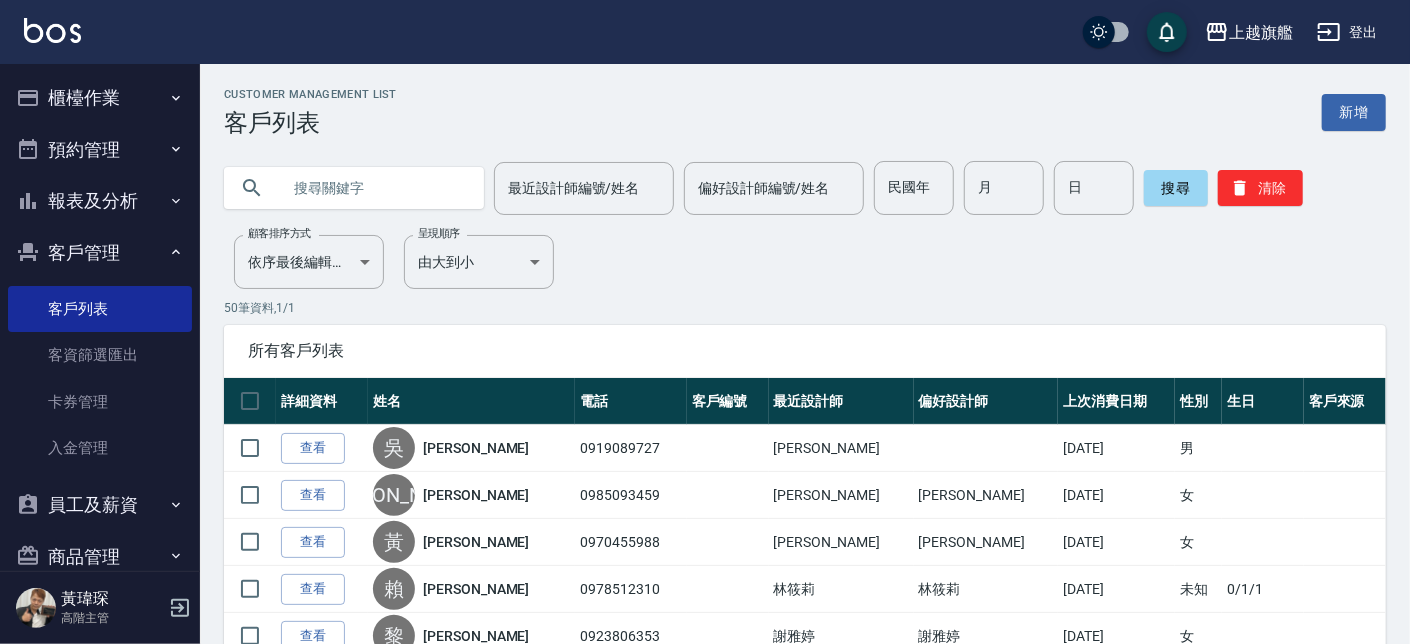 click at bounding box center [374, 188] 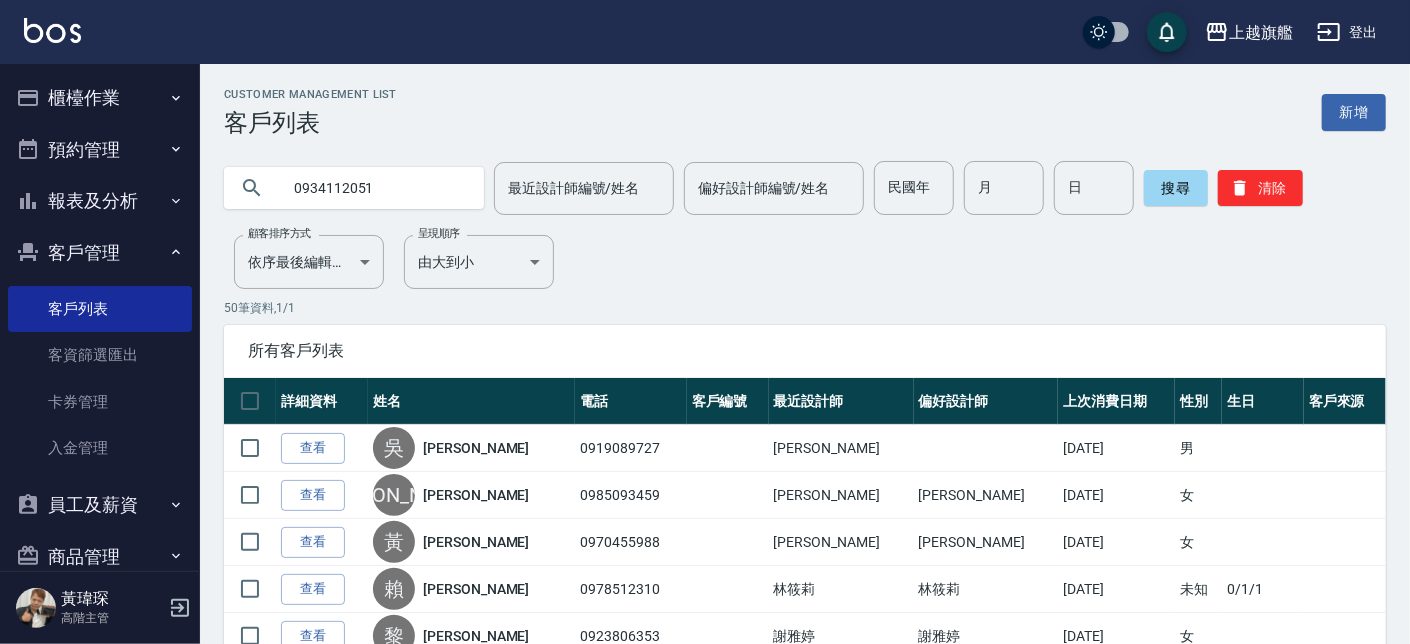 type on "0934112051" 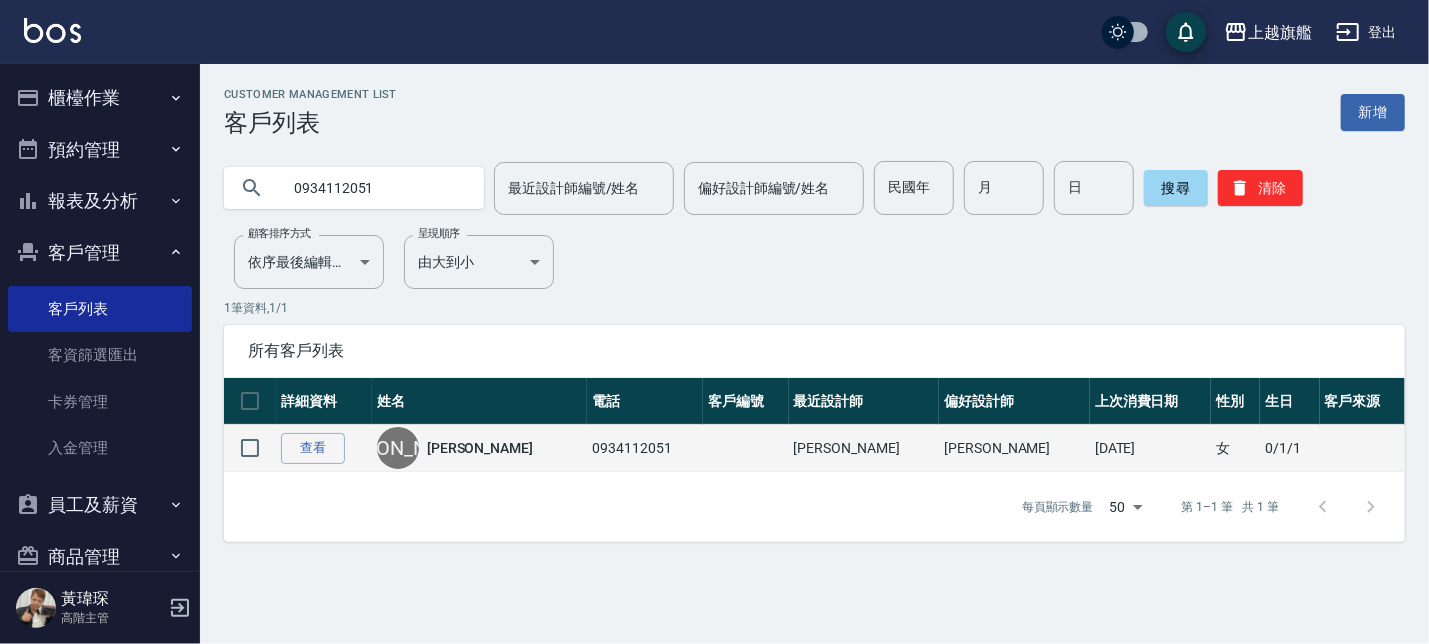 click on "[PERSON_NAME]" at bounding box center (479, 448) 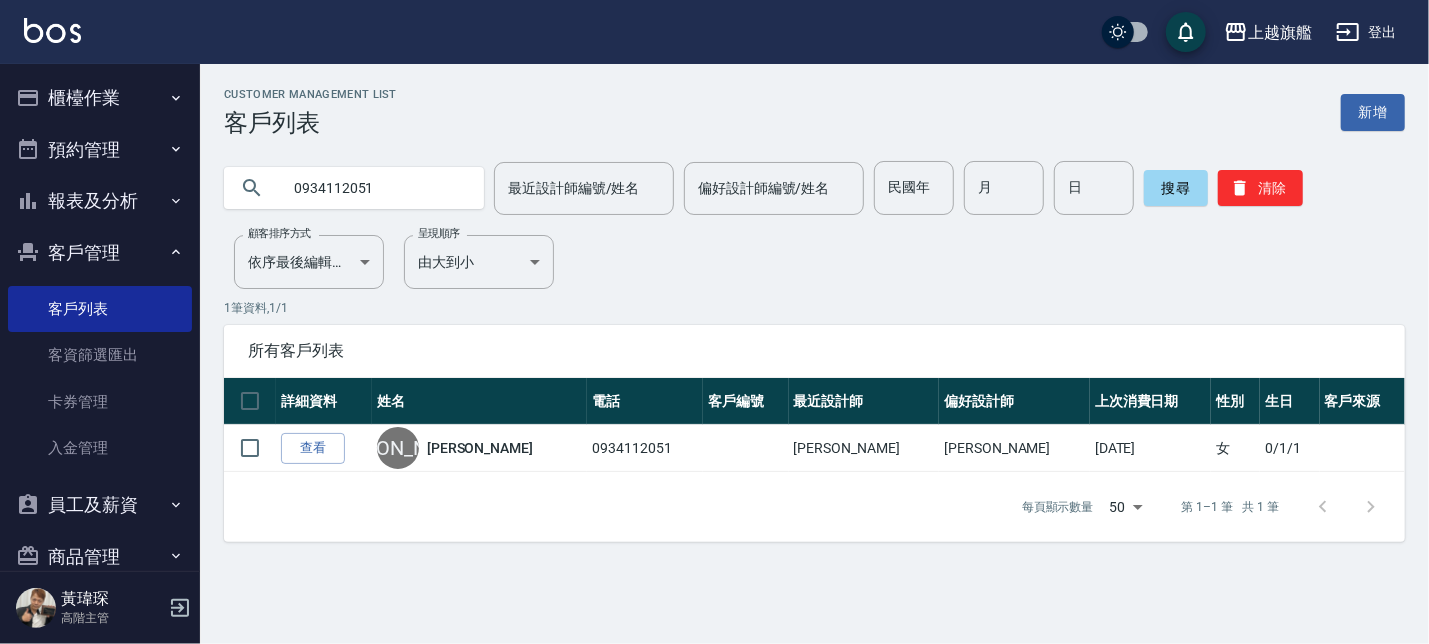 click on "查看" at bounding box center [313, 448] 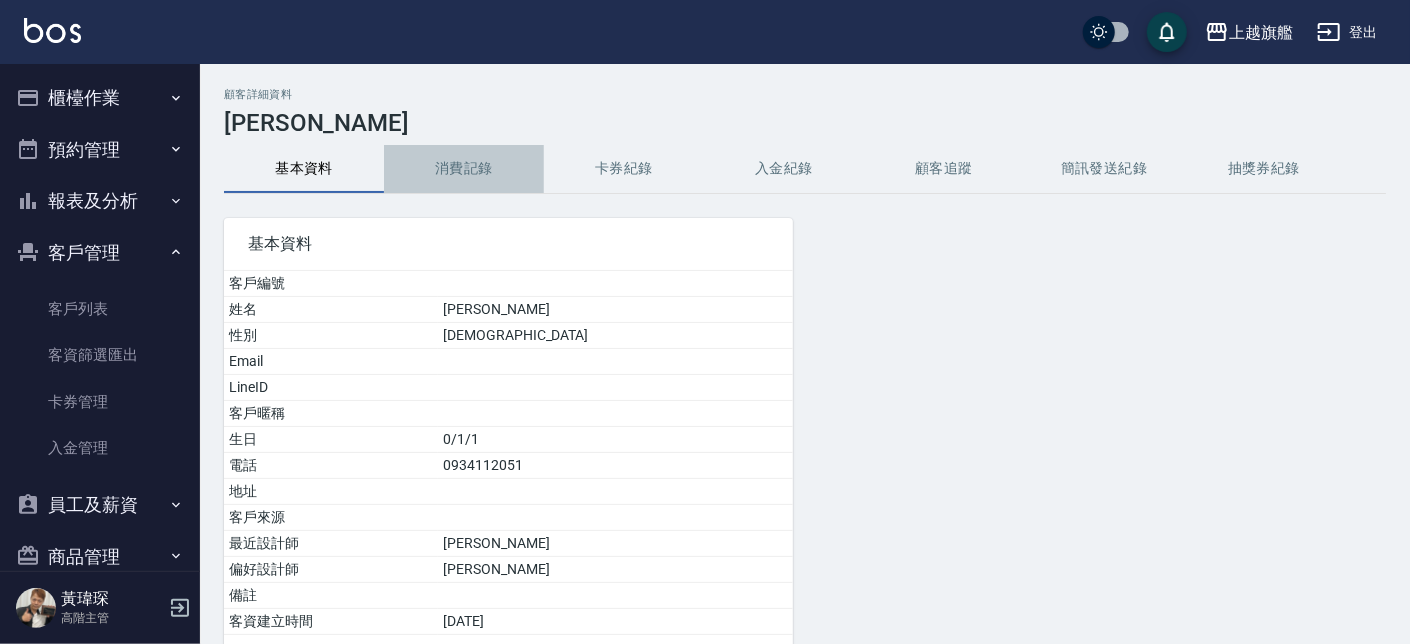 click on "消費記錄" at bounding box center [464, 169] 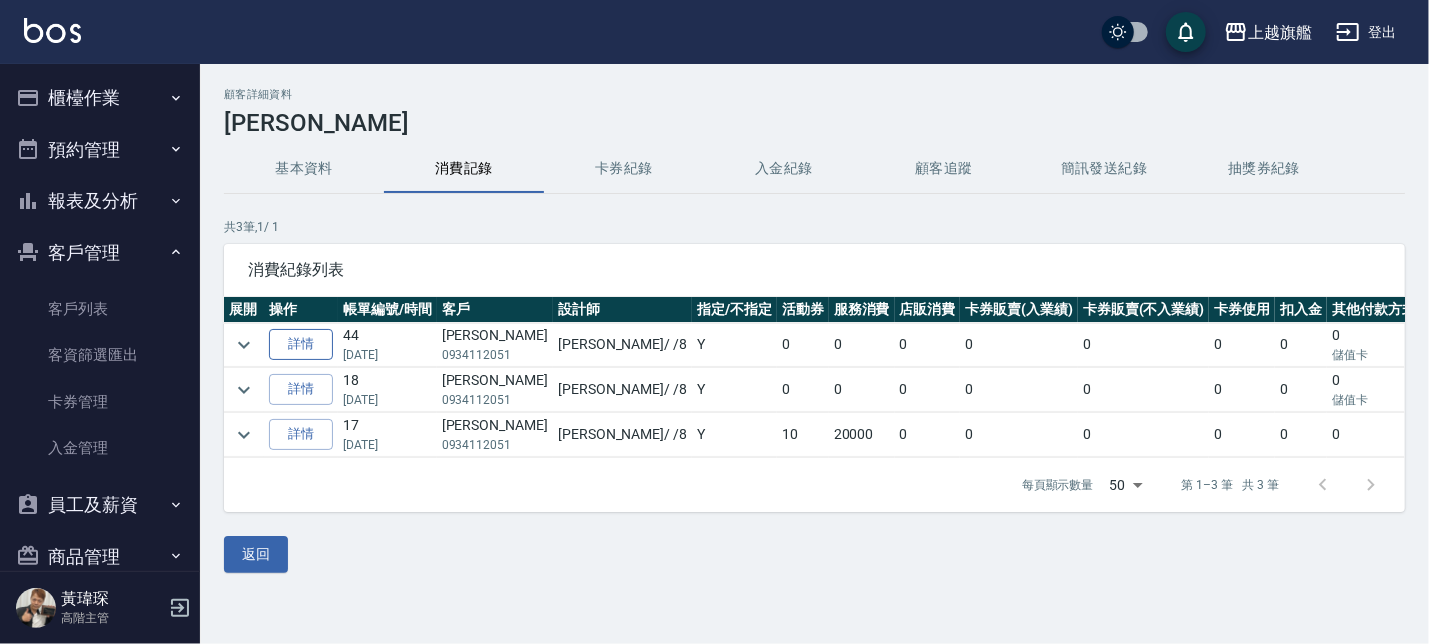 click on "詳情" at bounding box center (301, 344) 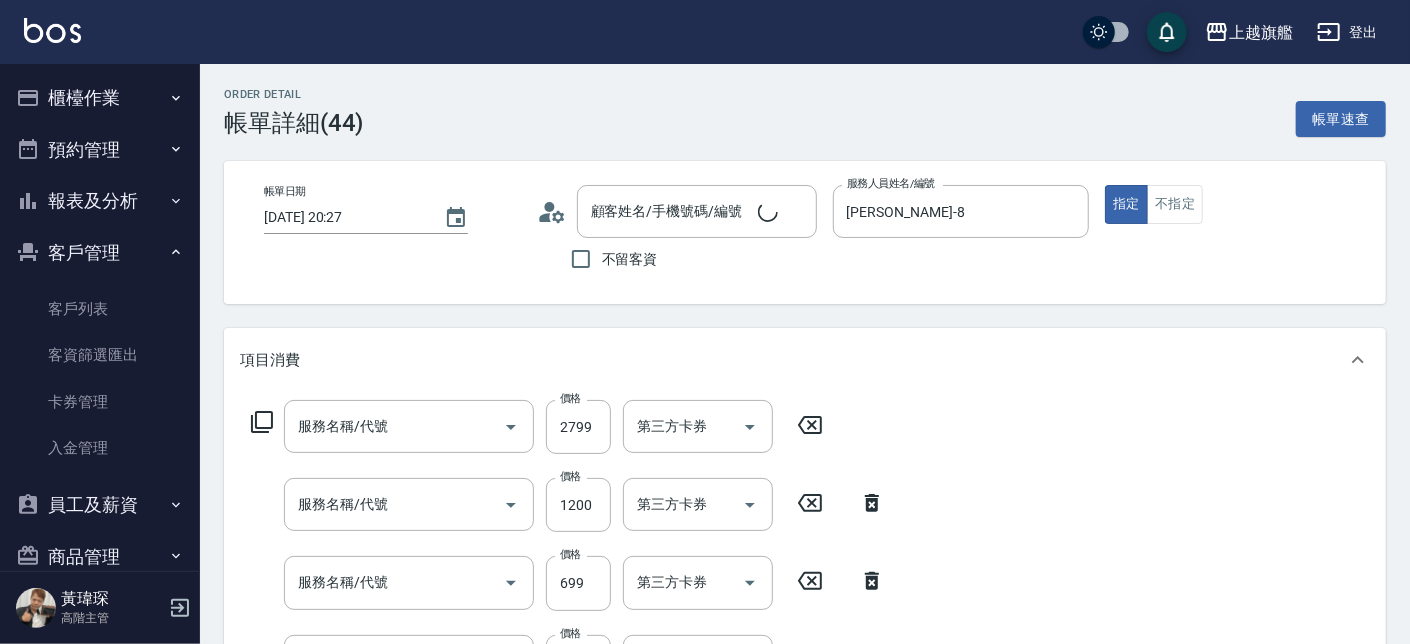 type on "[DATE] 20:27" 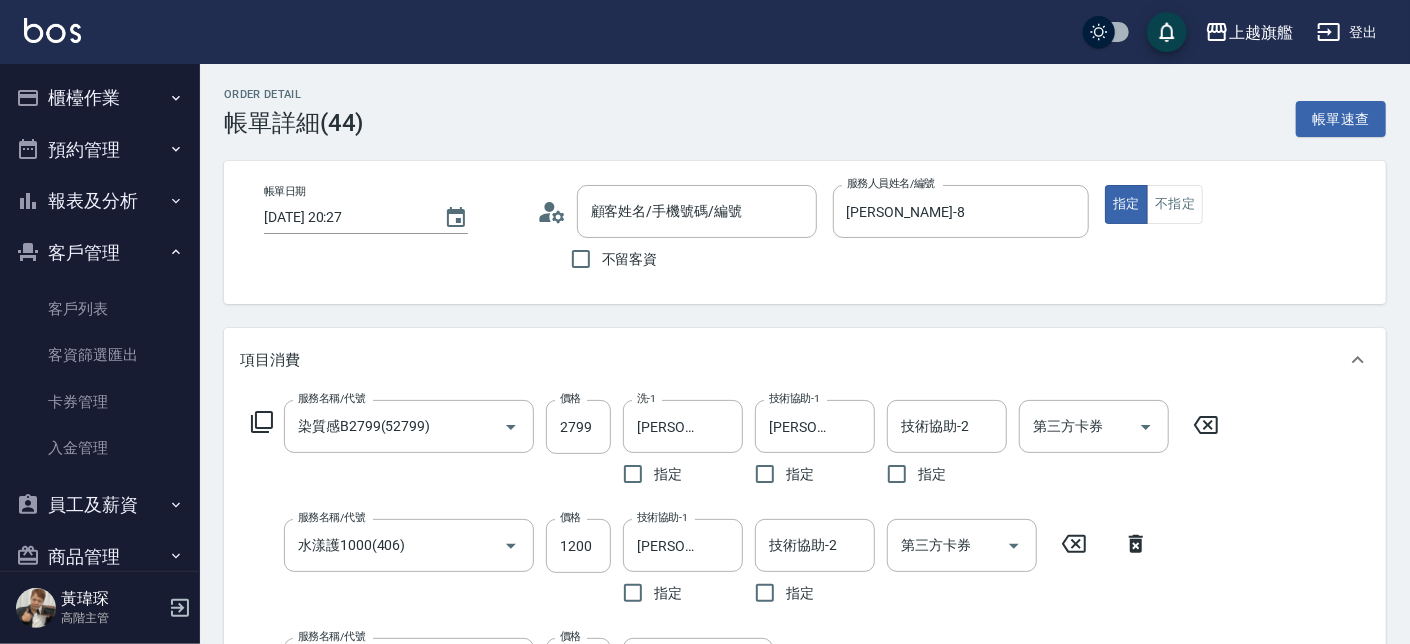 type on "染質感B2799(52799)" 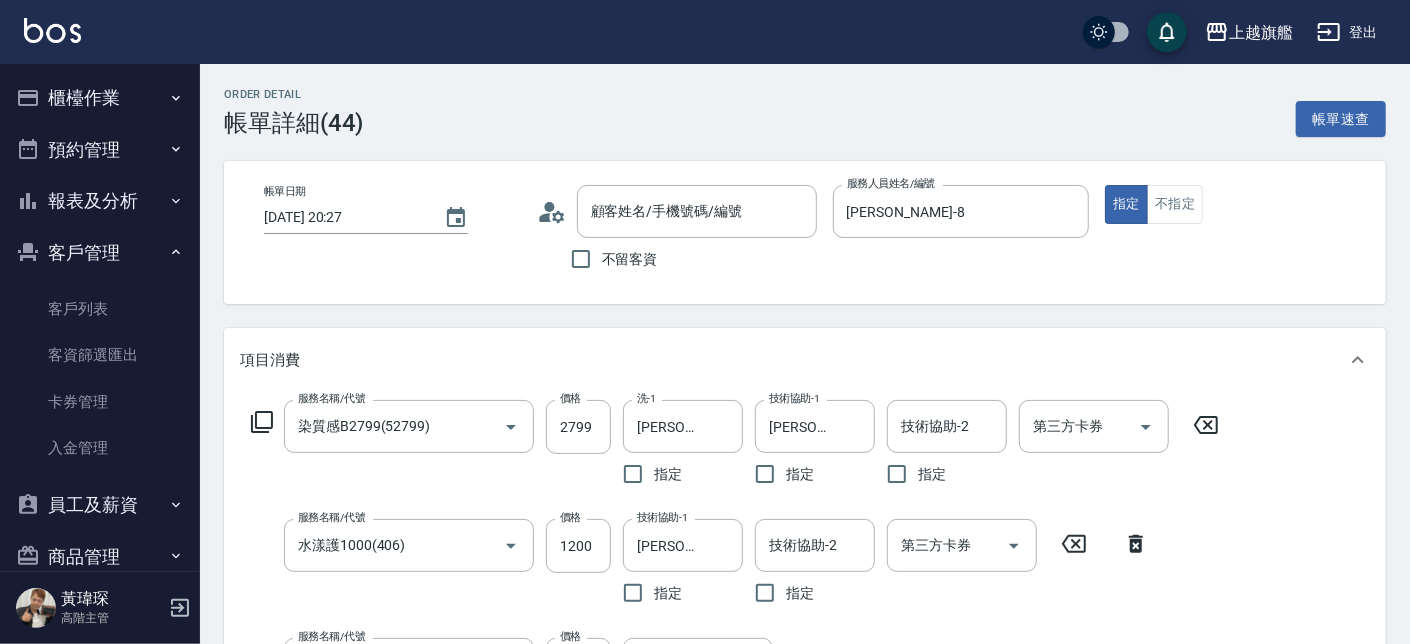 type on "水漾護1000(406)" 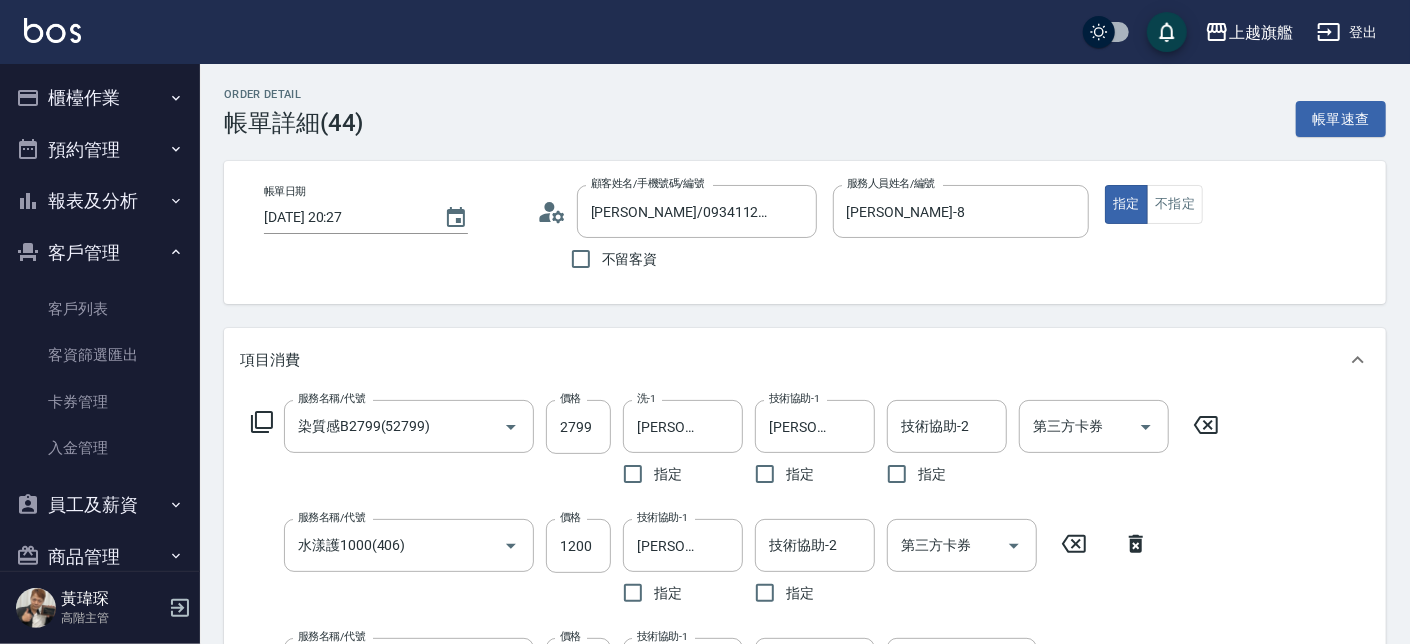 type on "[PERSON_NAME]/0934112051/" 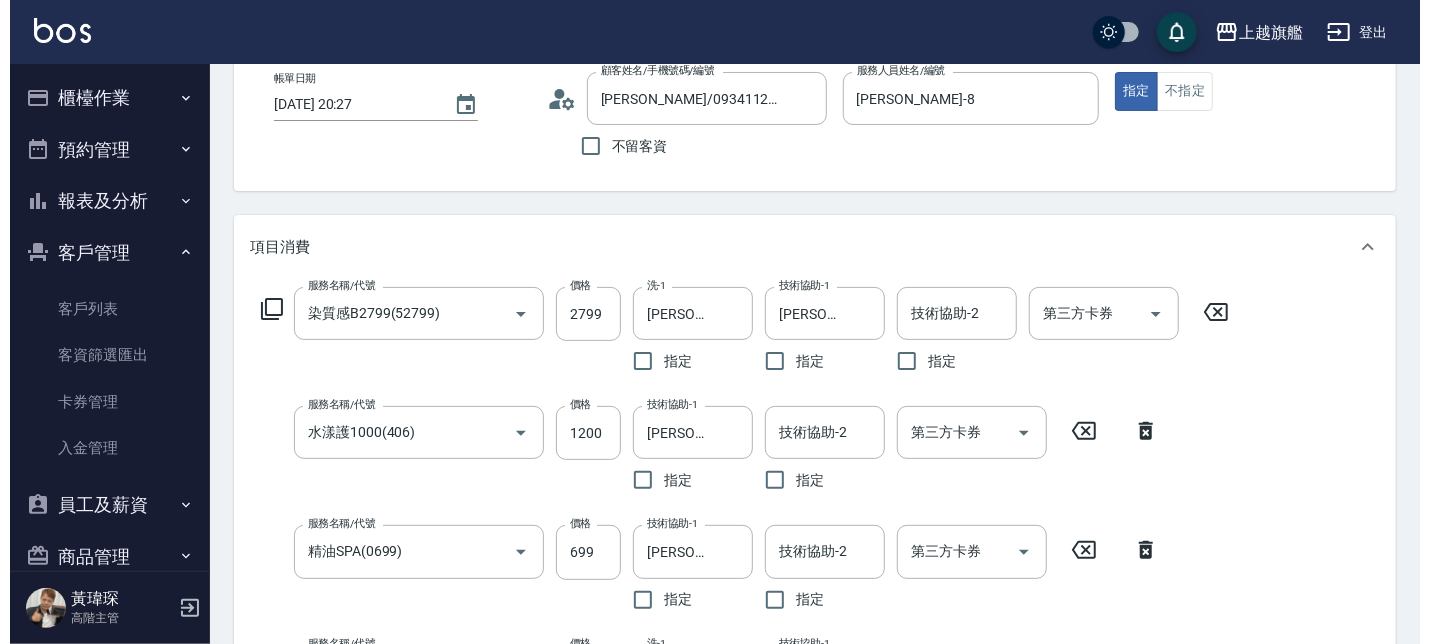 scroll, scrollTop: 0, scrollLeft: 0, axis: both 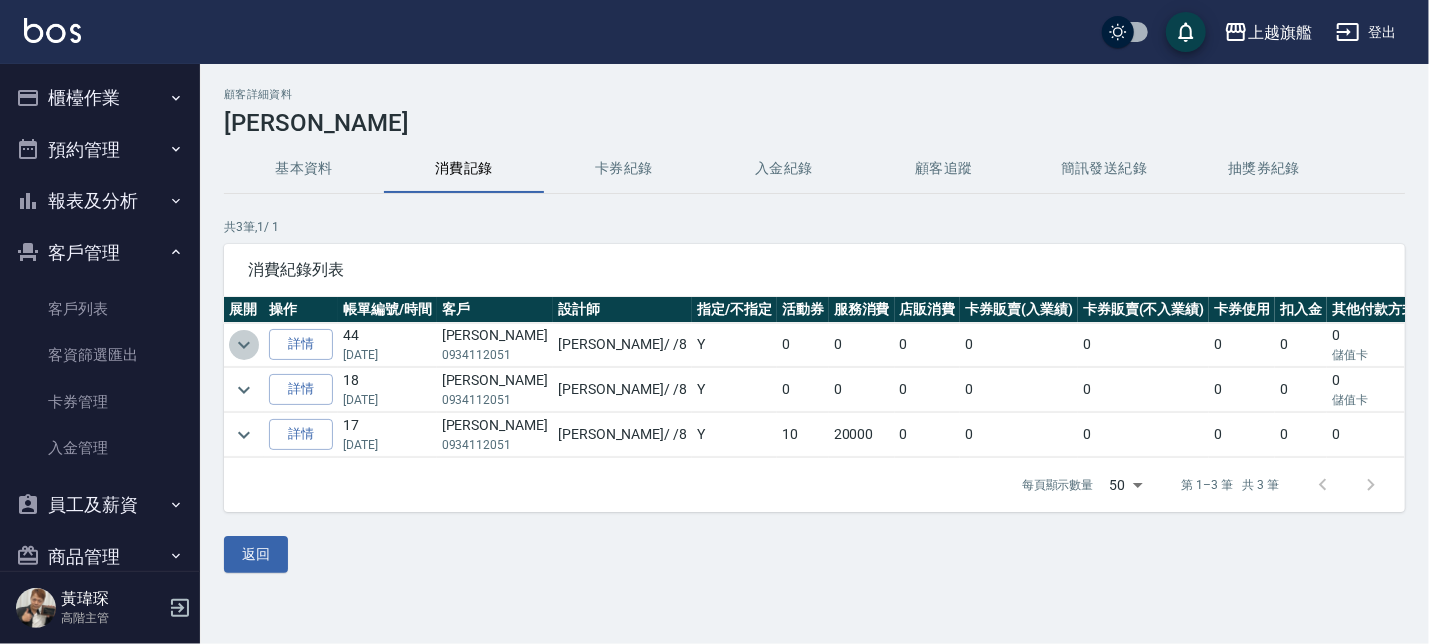 click 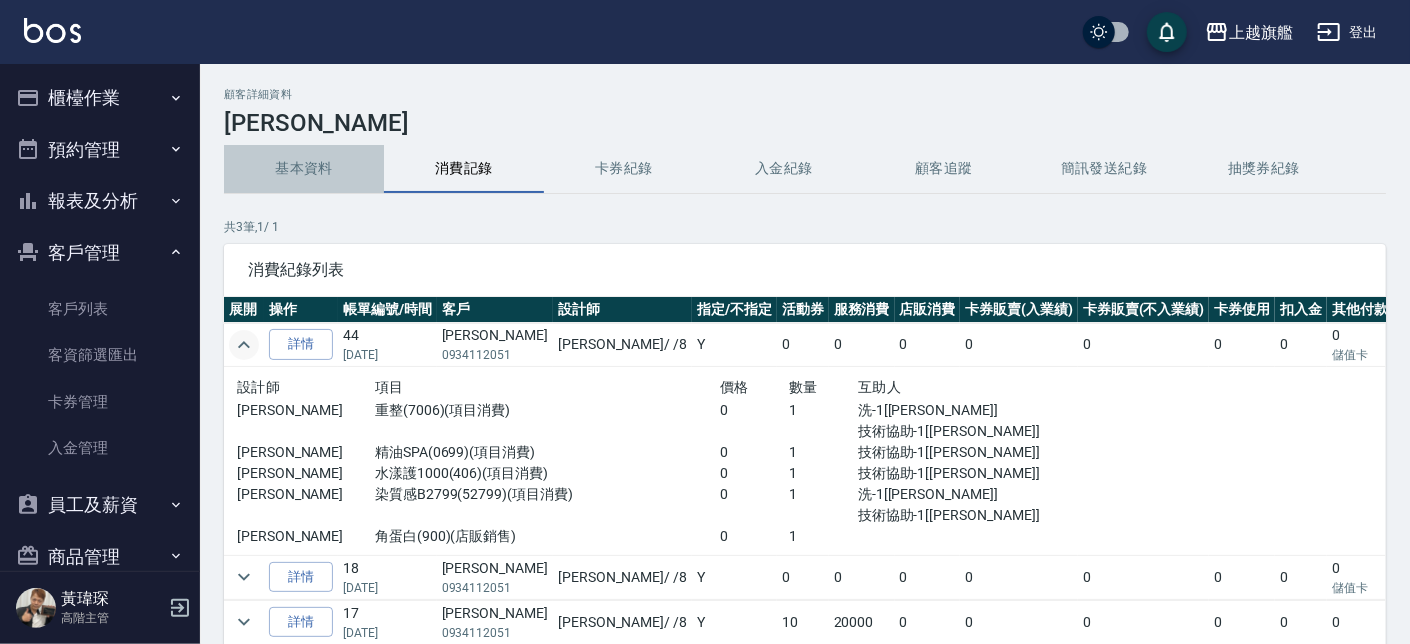 click on "基本資料" at bounding box center [304, 169] 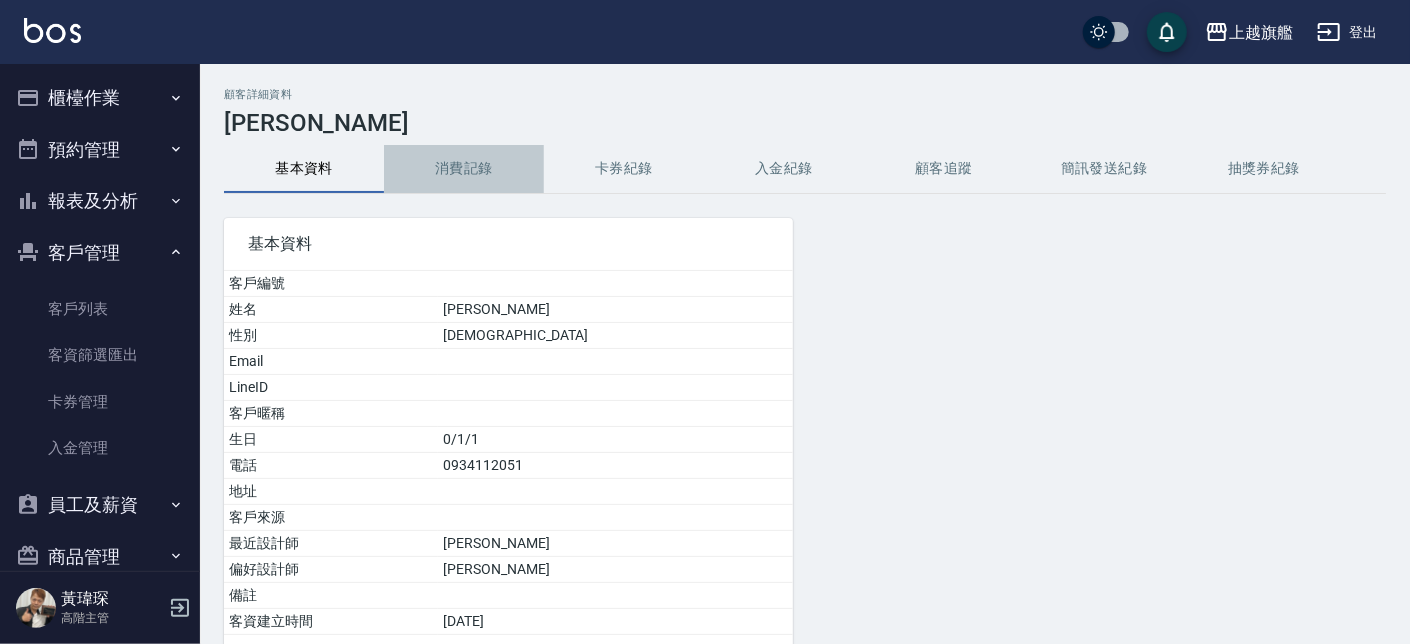 drag, startPoint x: 479, startPoint y: 172, endPoint x: 679, endPoint y: 151, distance: 201.09947 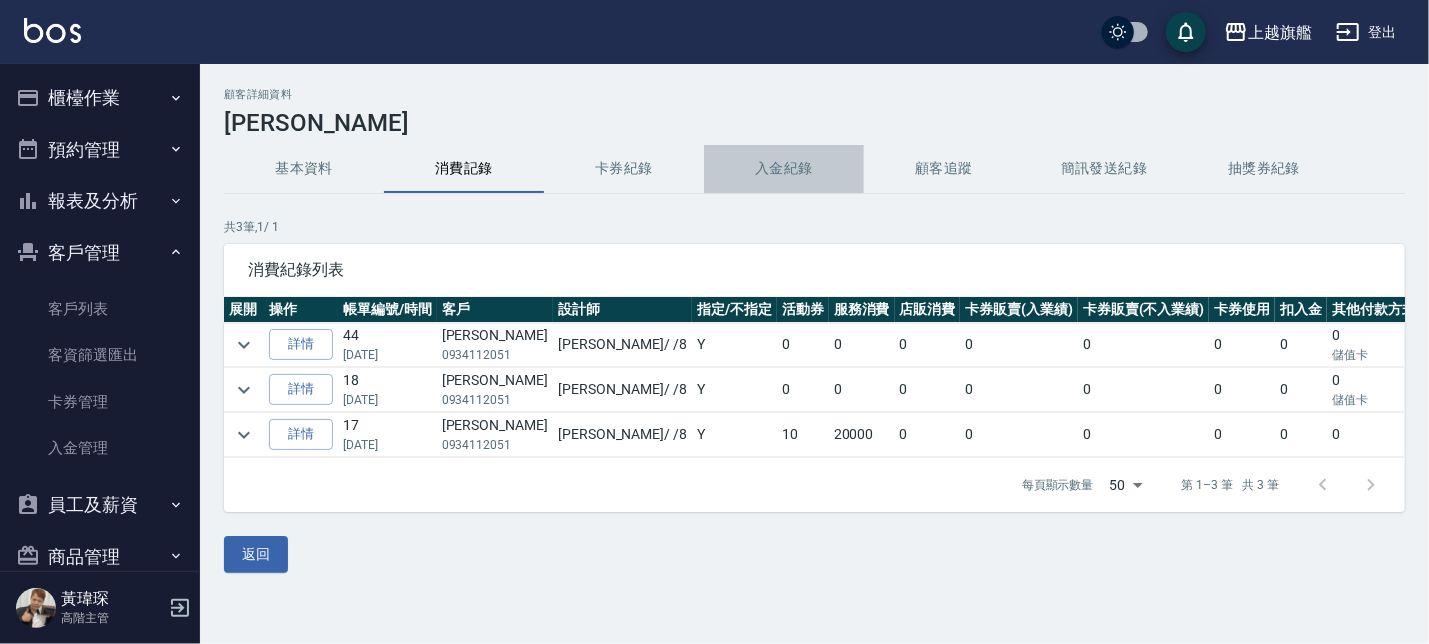 click on "入金紀錄" at bounding box center (784, 169) 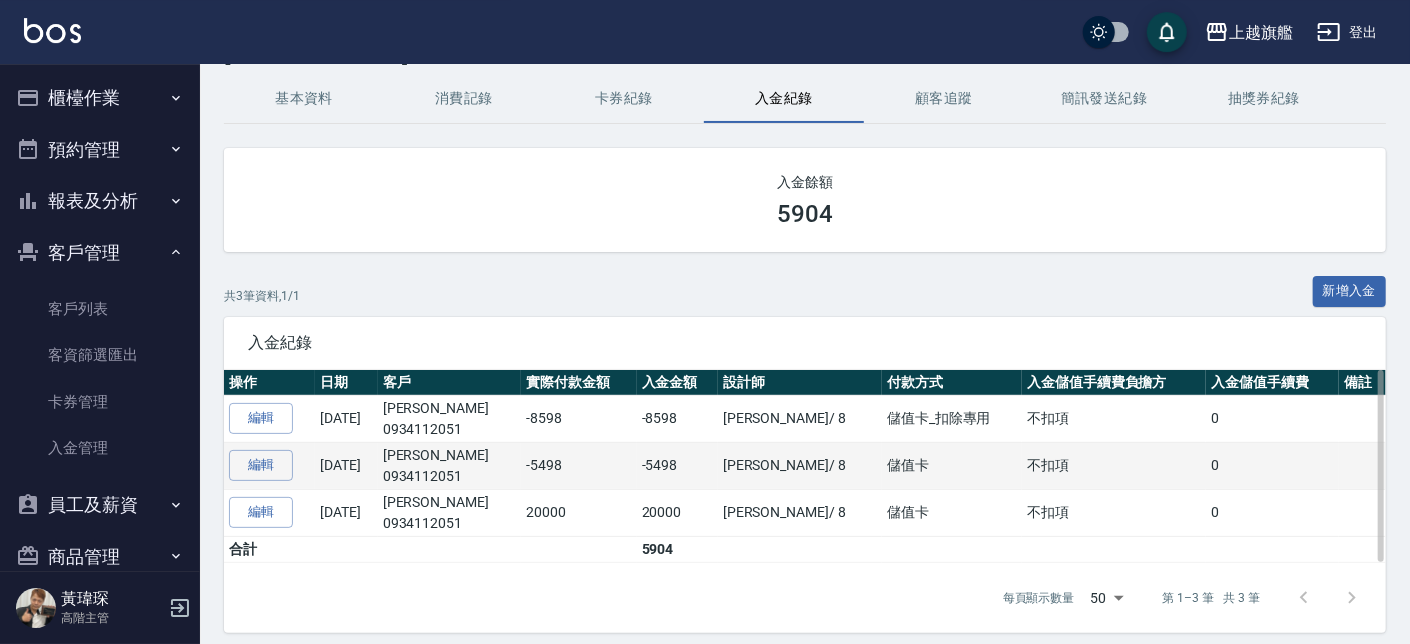 scroll, scrollTop: 113, scrollLeft: 0, axis: vertical 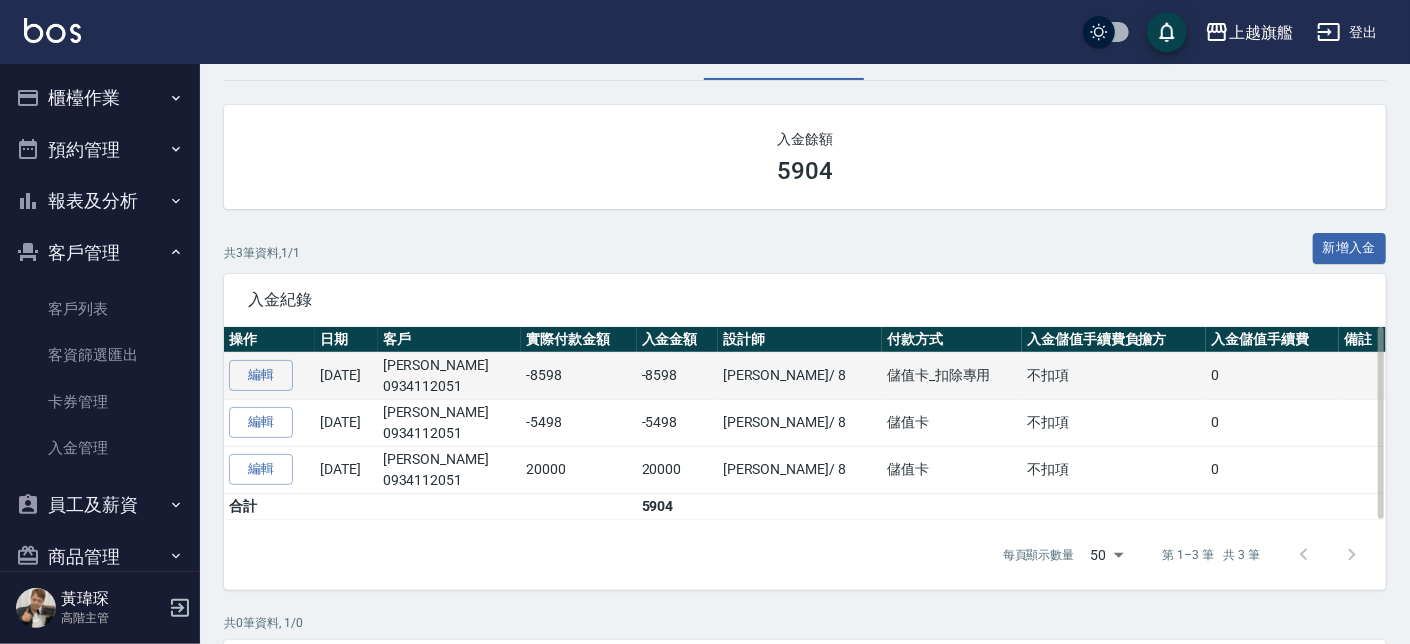 click on "[PERSON_NAME]0934112051" at bounding box center [449, 375] 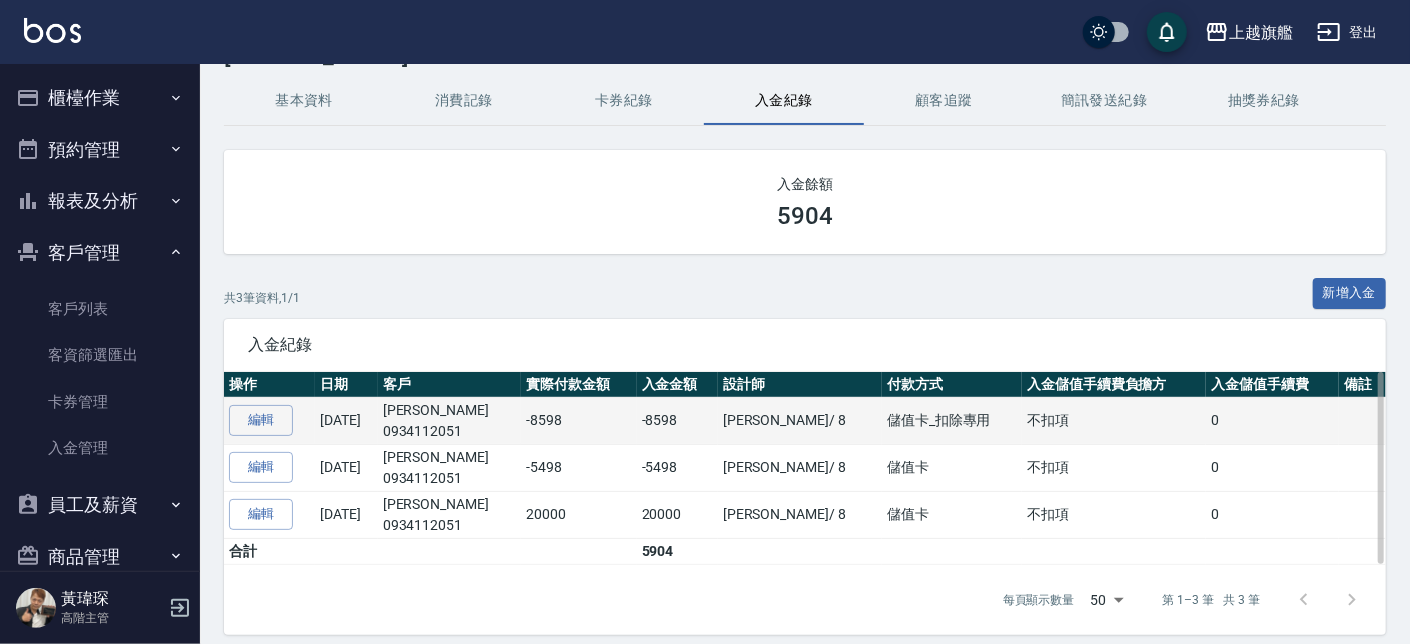 scroll, scrollTop: 113, scrollLeft: 0, axis: vertical 